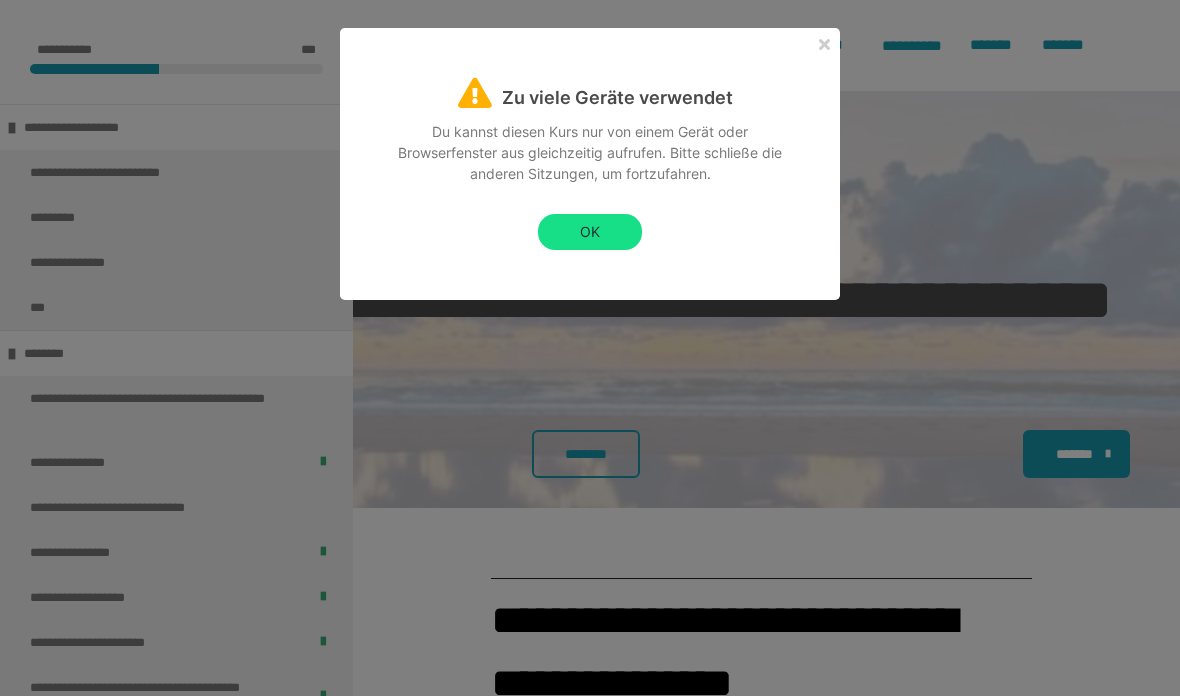 scroll, scrollTop: 2909, scrollLeft: 246, axis: both 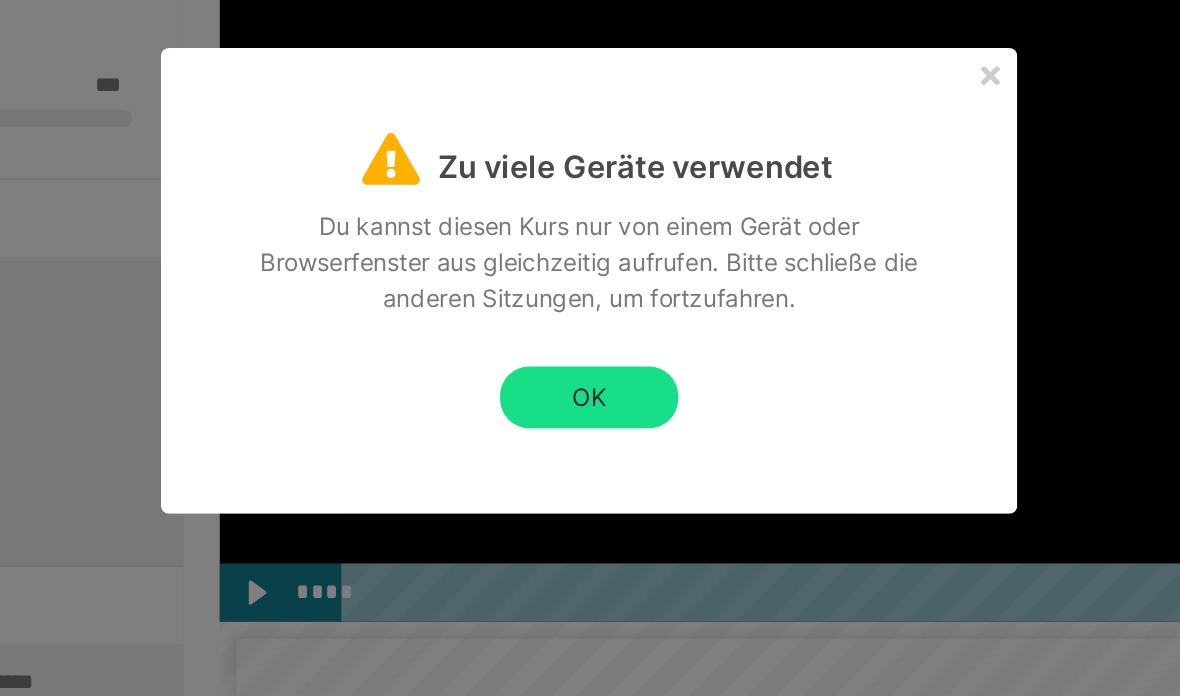click on "OK" at bounding box center [590, 232] 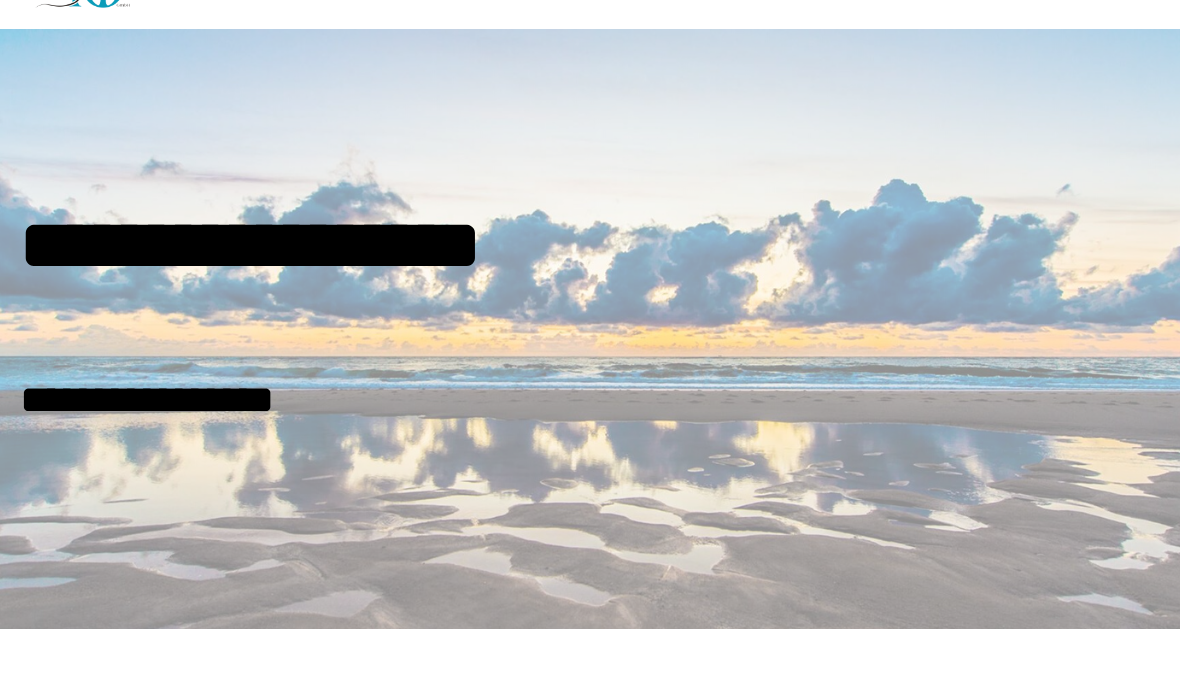 scroll, scrollTop: 0, scrollLeft: 0, axis: both 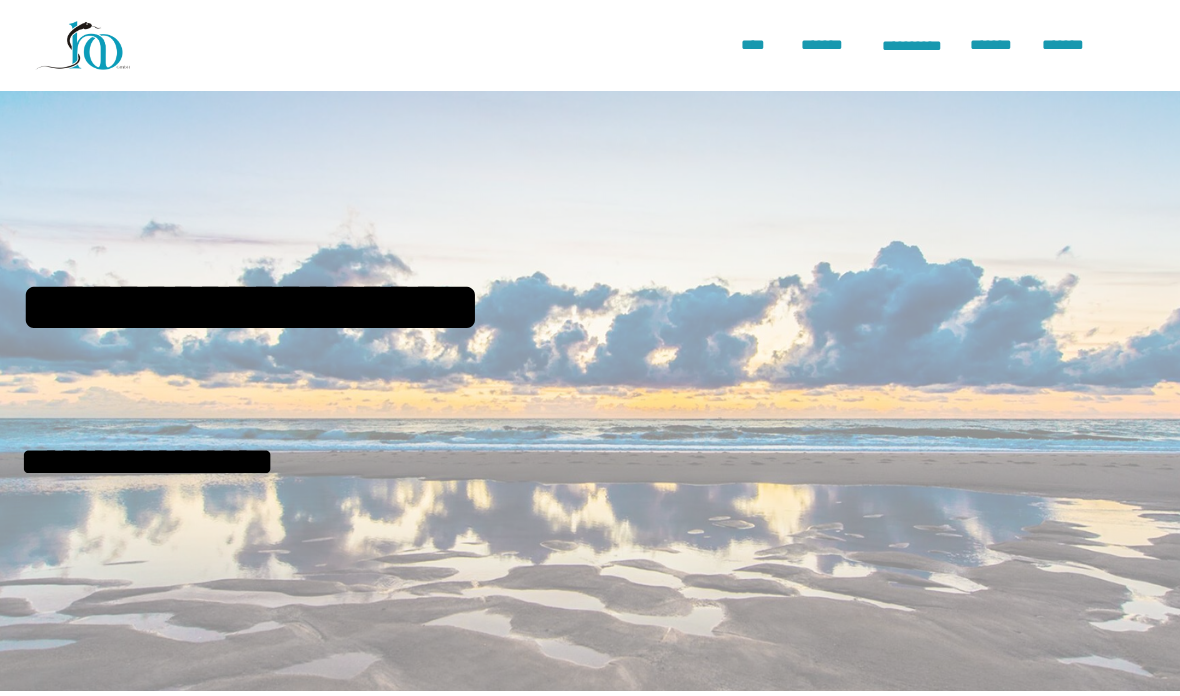 click on "*******" at bounding box center [1067, 46] 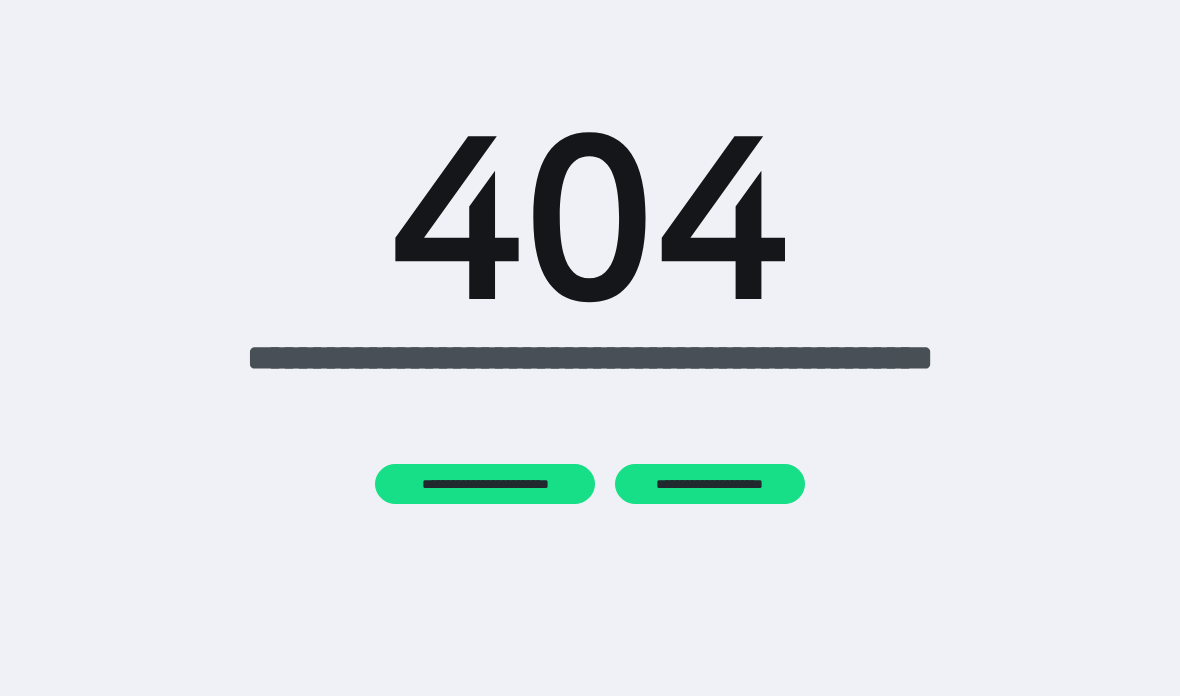 scroll, scrollTop: 0, scrollLeft: 0, axis: both 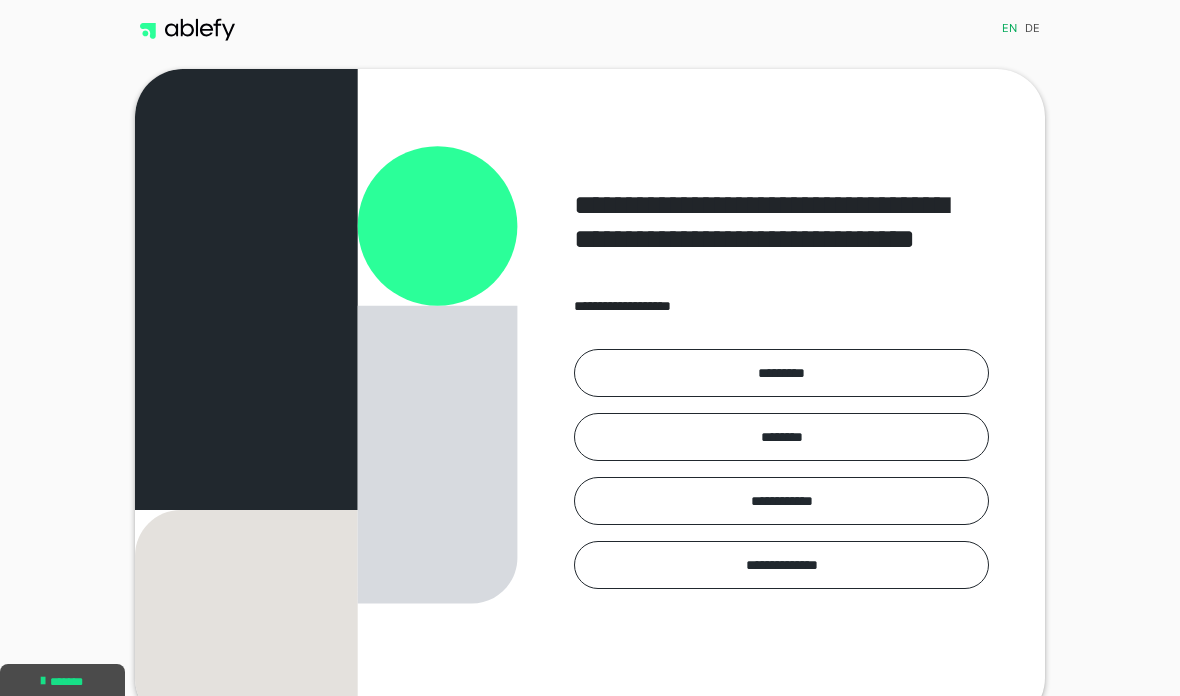 click on "*********" at bounding box center (781, 373) 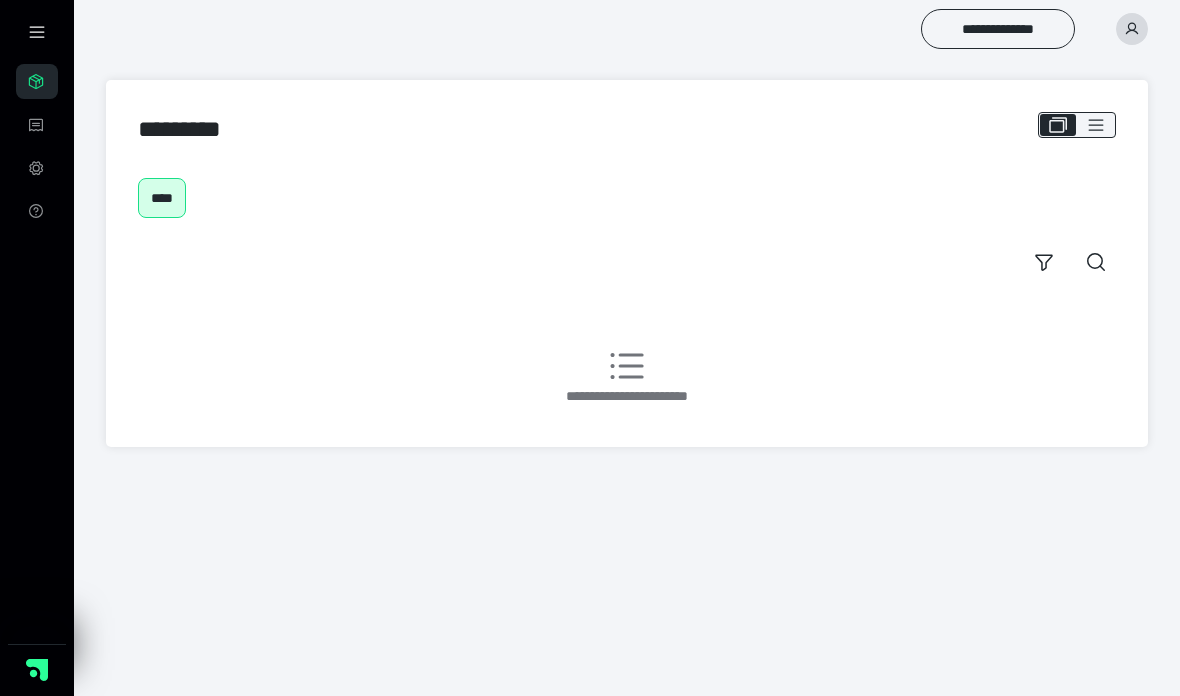 scroll, scrollTop: 0, scrollLeft: 0, axis: both 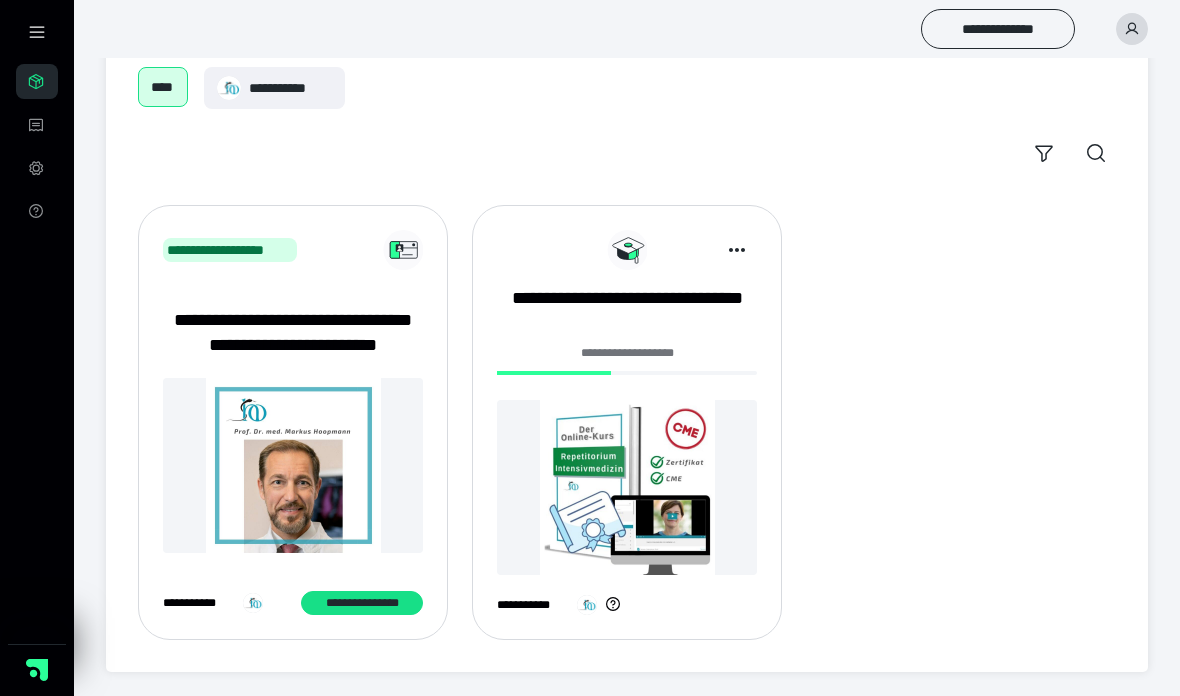 click at bounding box center [627, 487] 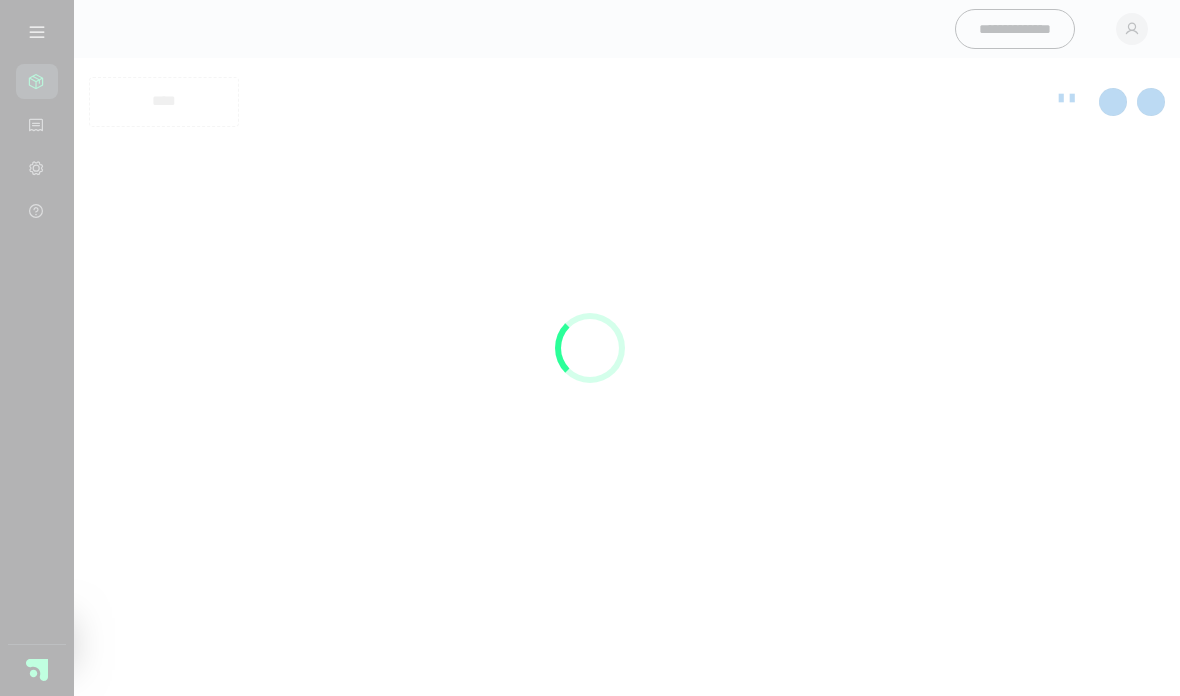 scroll, scrollTop: 0, scrollLeft: 0, axis: both 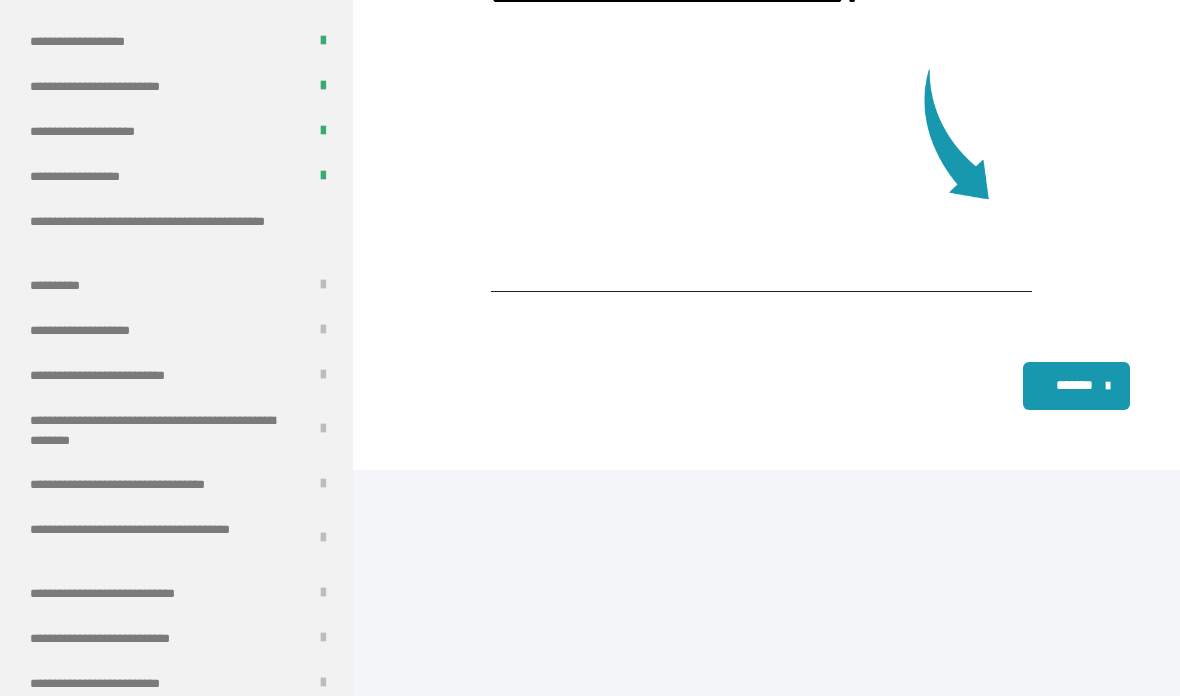 click on "**********" at bounding box center [168, 231] 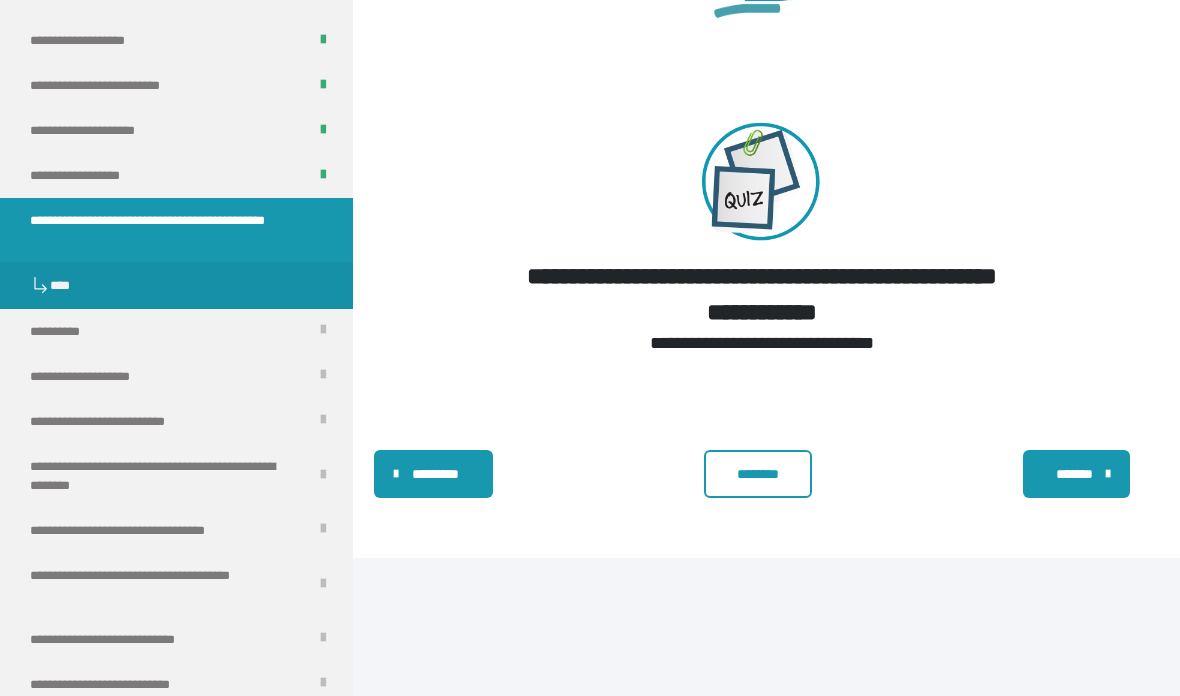 scroll, scrollTop: 6836, scrollLeft: 0, axis: vertical 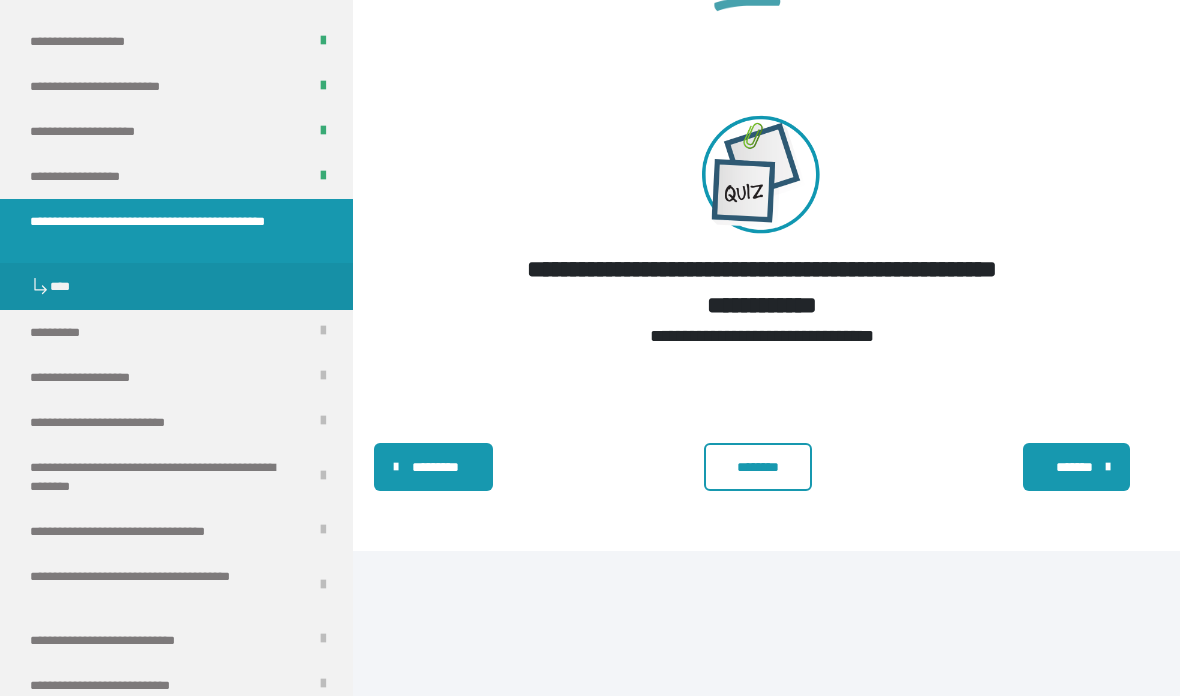 click on "********" at bounding box center [758, 467] 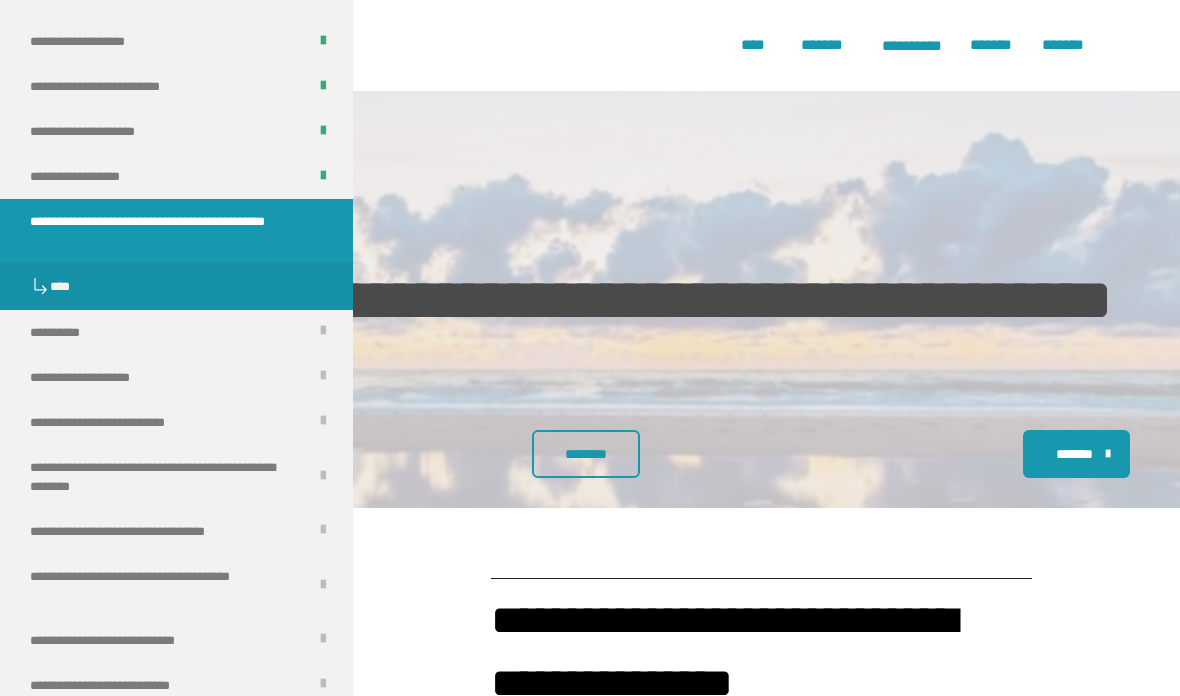 scroll, scrollTop: 0, scrollLeft: 0, axis: both 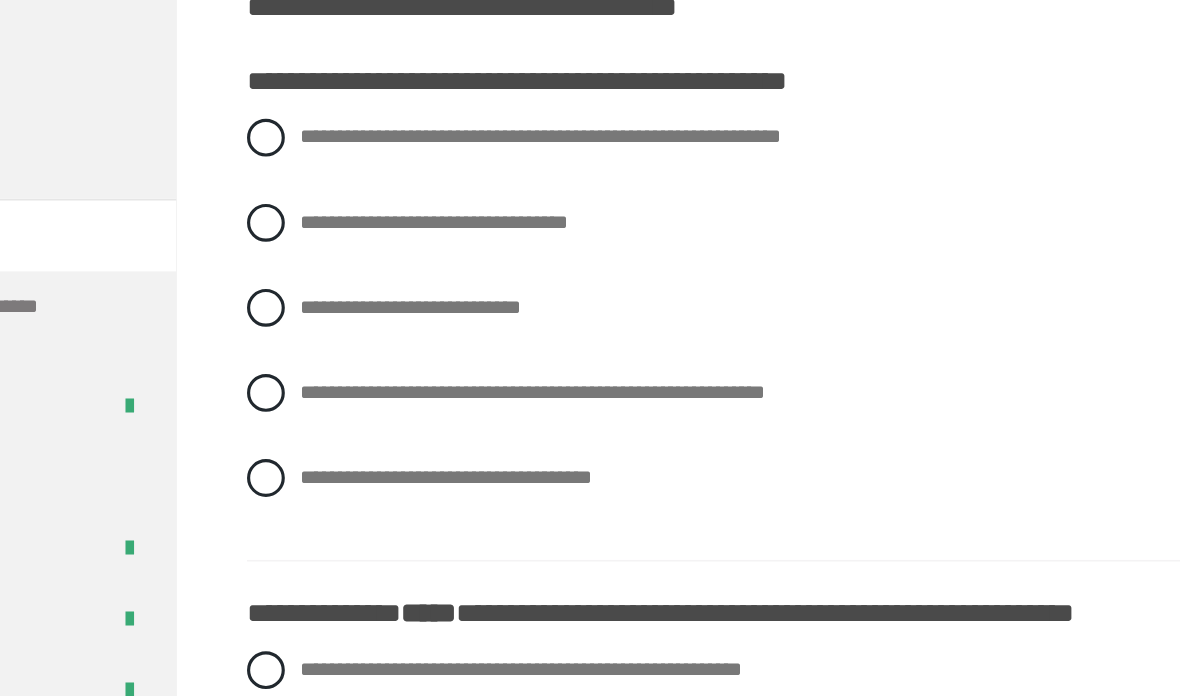 click on "**********" at bounding box center [762, 507] 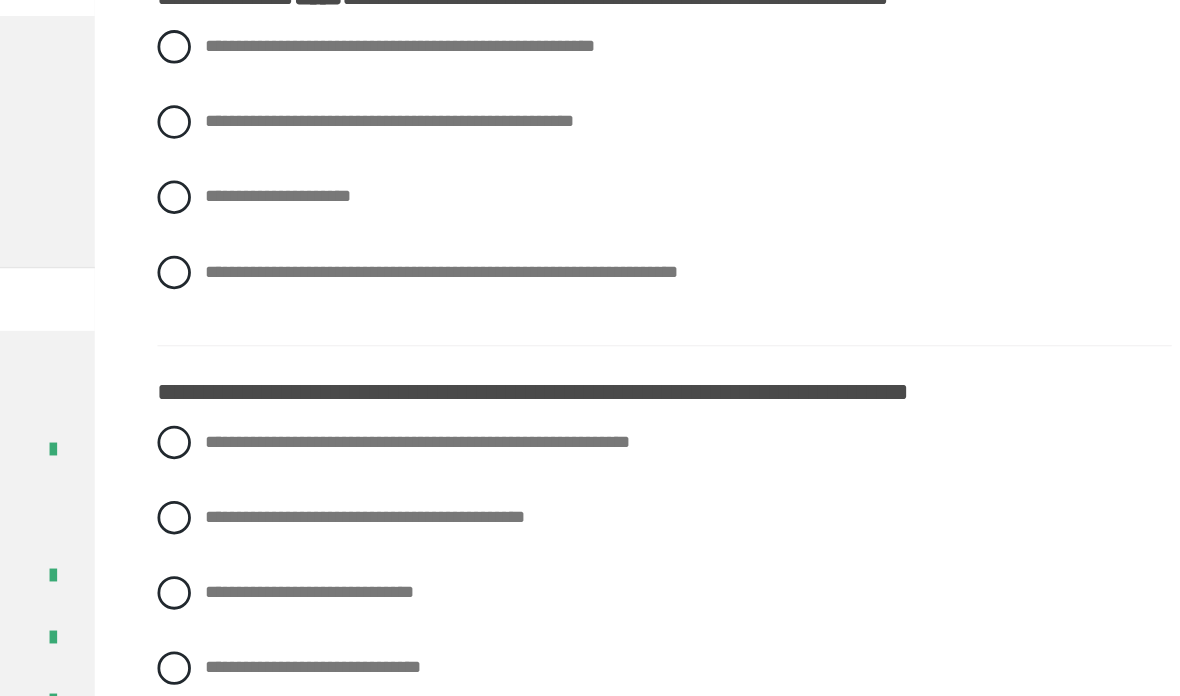 scroll, scrollTop: 882, scrollLeft: 0, axis: vertical 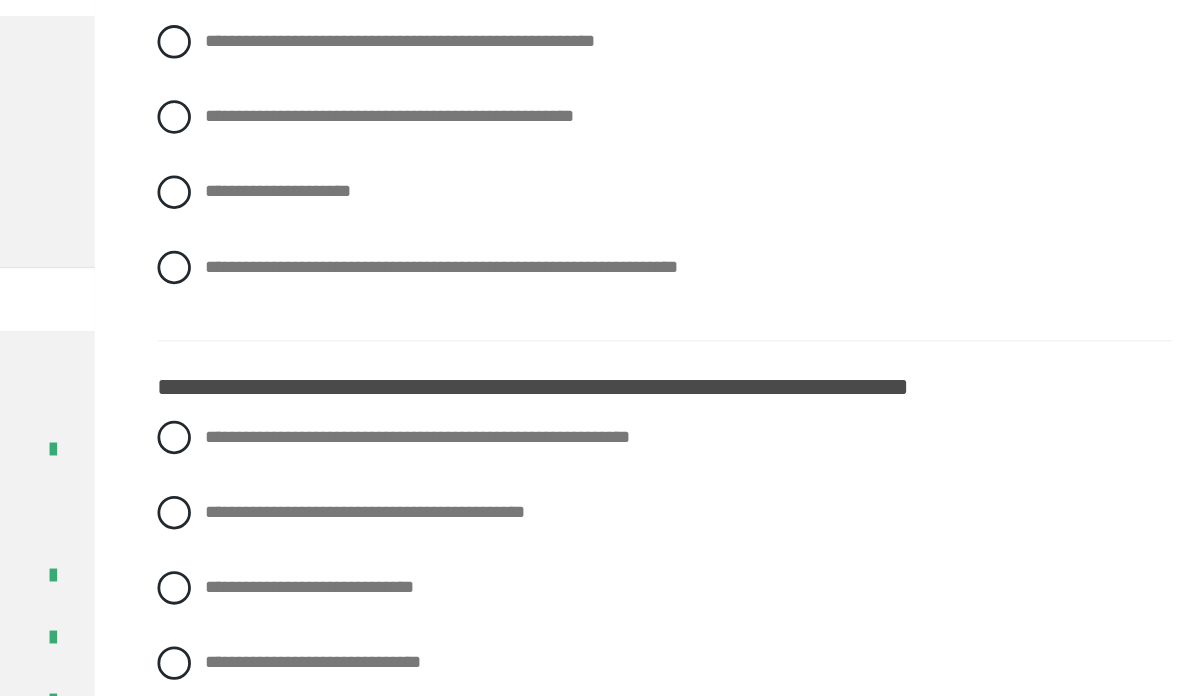 click on "**********" at bounding box center [484, 275] 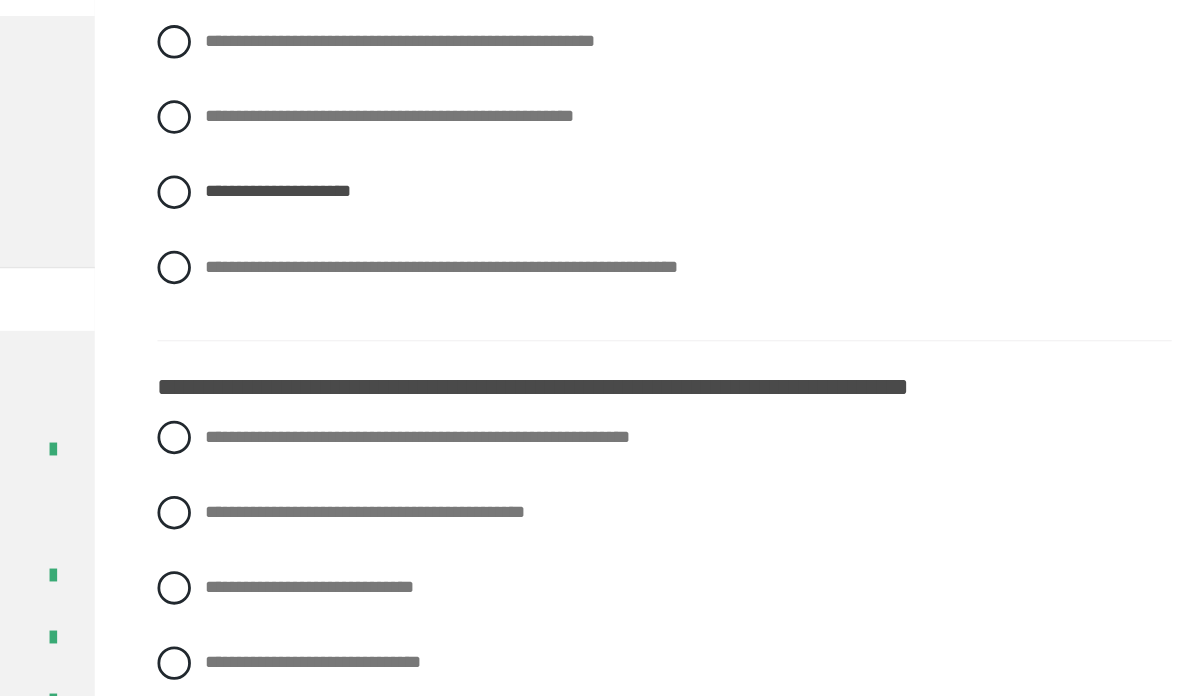 click at bounding box center [410, 222] 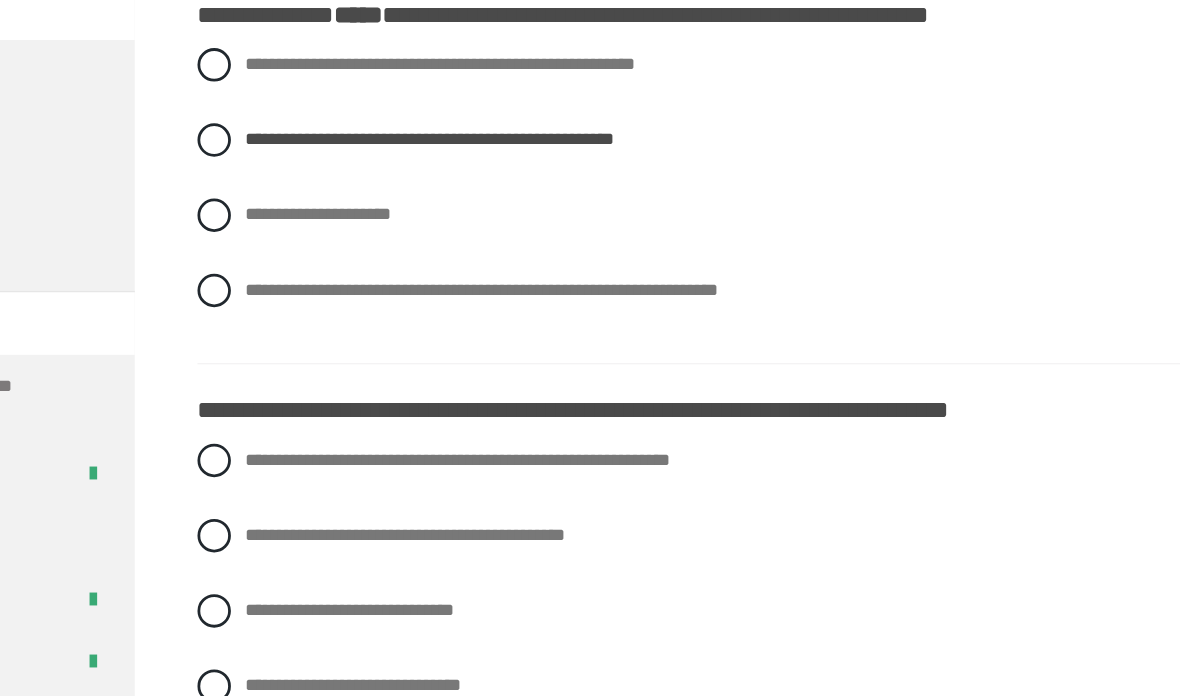 click on "**********" at bounding box center [602, 329] 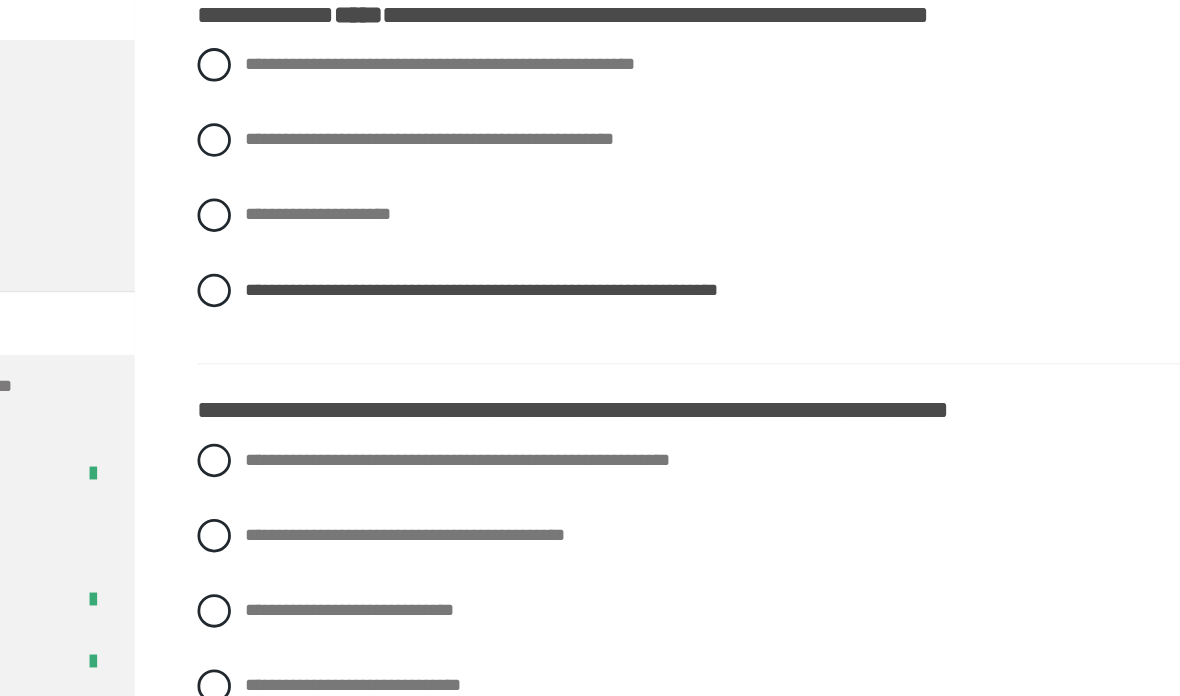 click on "**********" at bounding box center [484, 275] 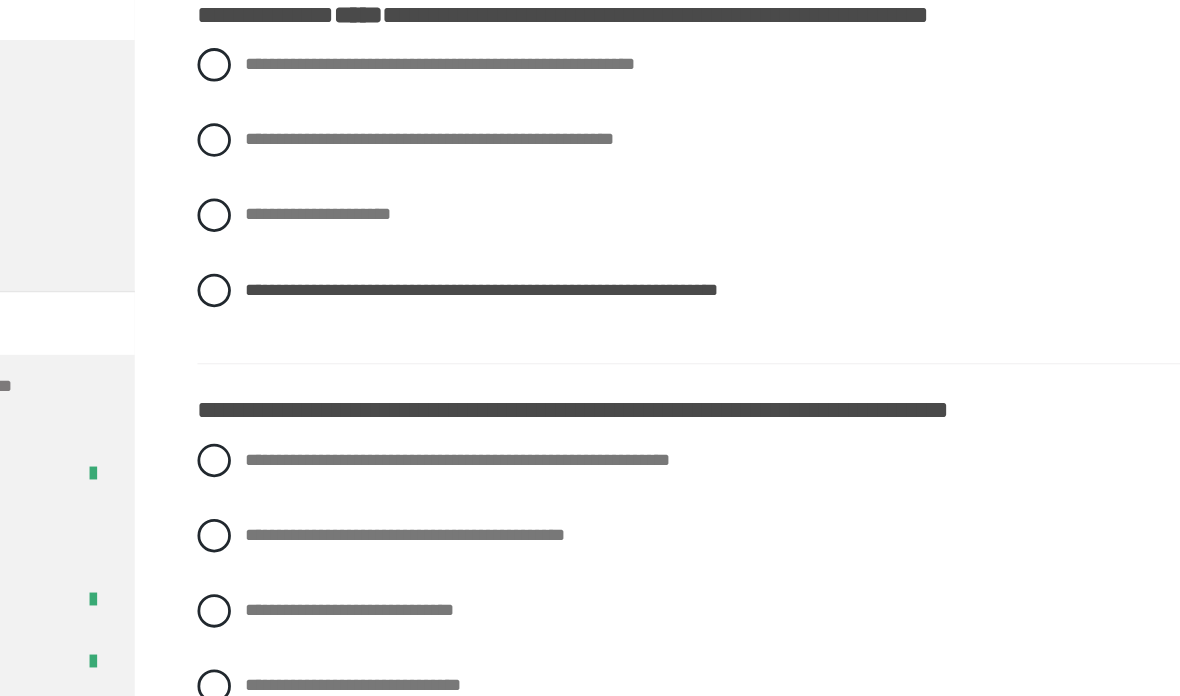 radio on "****" 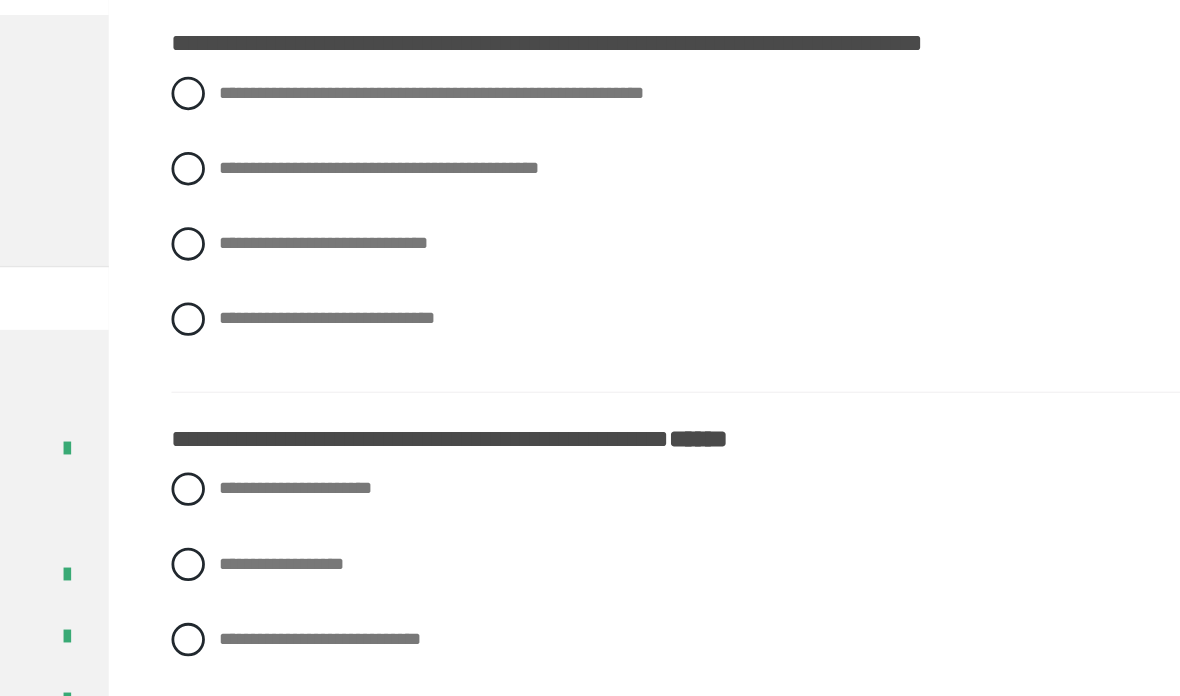 scroll, scrollTop: 1134, scrollLeft: 0, axis: vertical 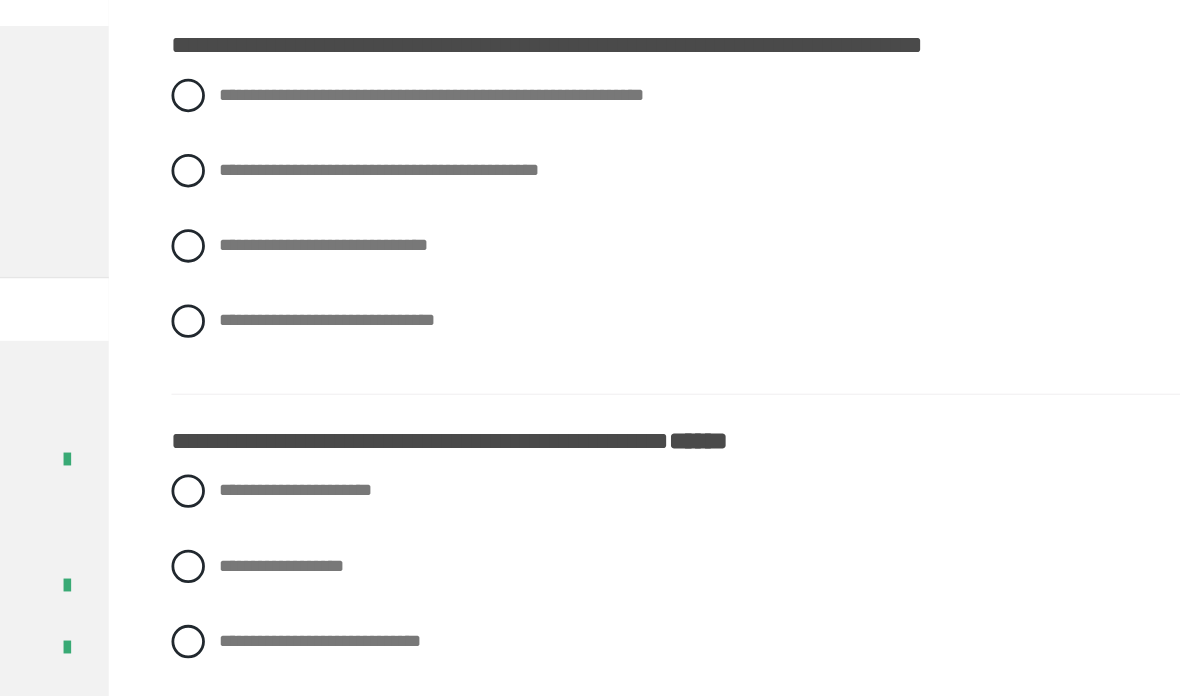 click at bounding box center (410, 200) 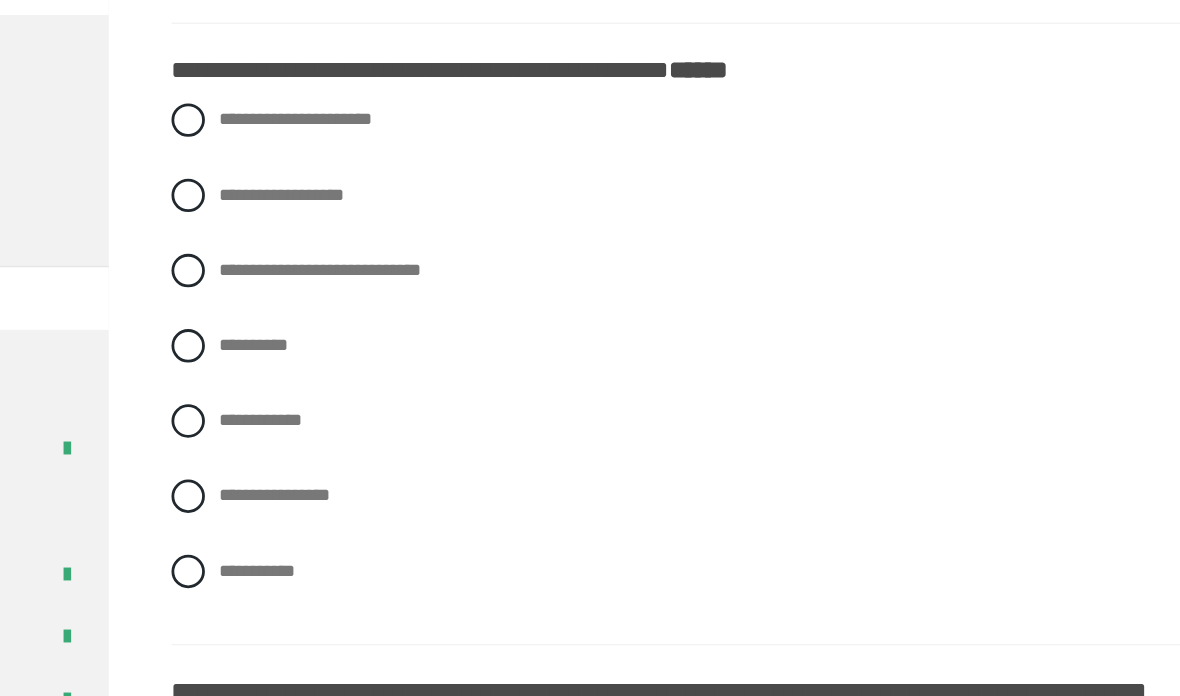 scroll, scrollTop: 1393, scrollLeft: 0, axis: vertical 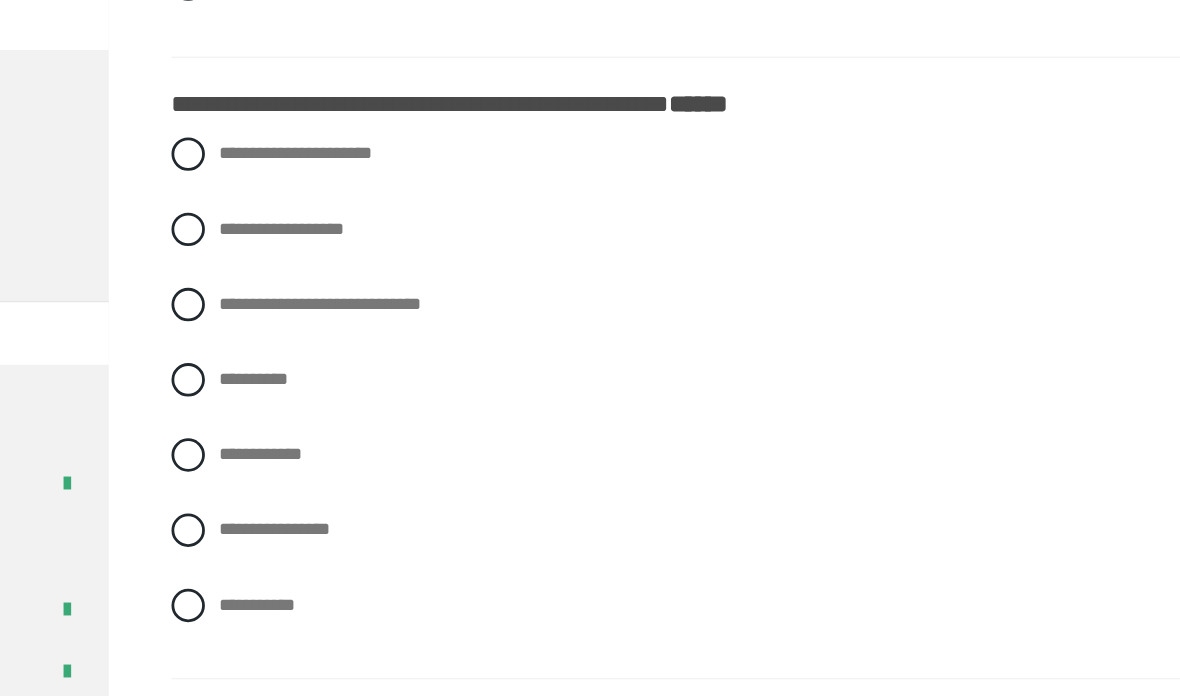 click on "**********" at bounding box center (477, 278) 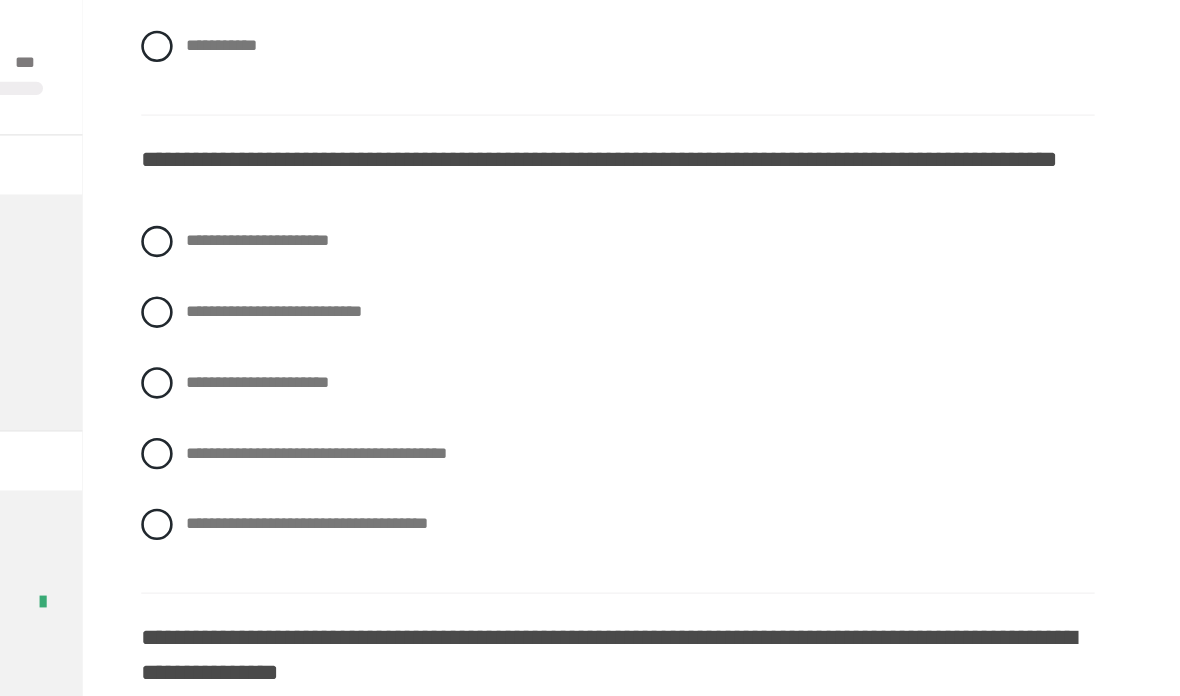 scroll, scrollTop: 1905, scrollLeft: 0, axis: vertical 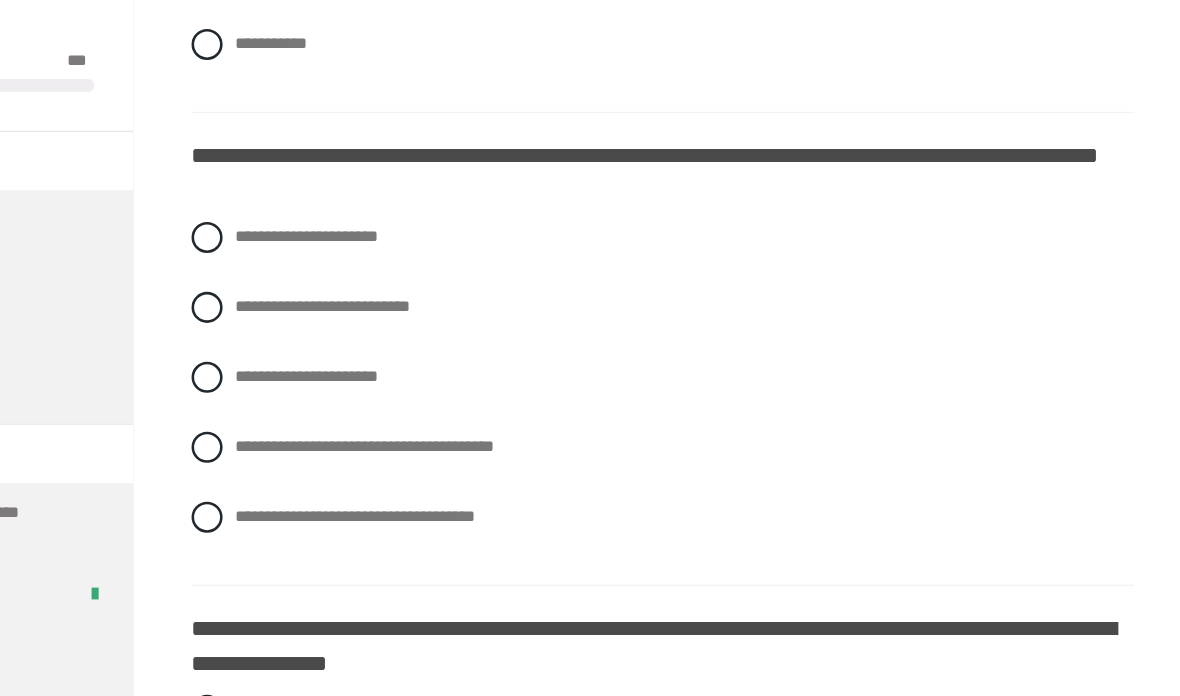 click on "**********" at bounding box center (762, 402) 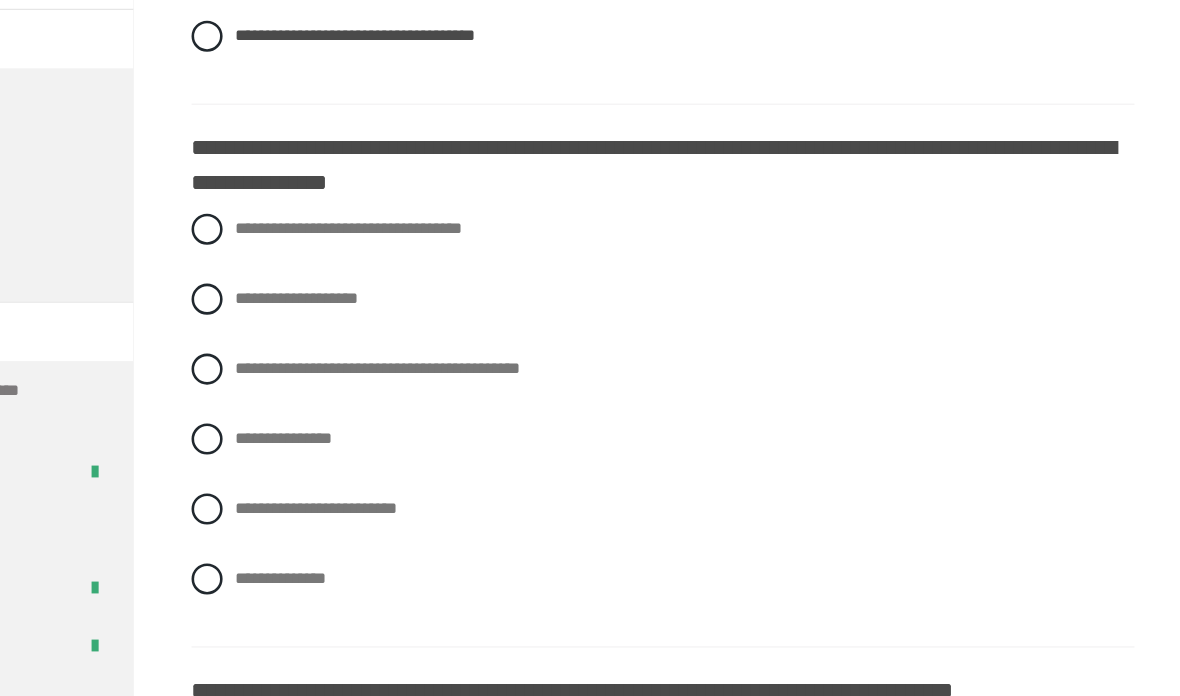 scroll, scrollTop: 2183, scrollLeft: 0, axis: vertical 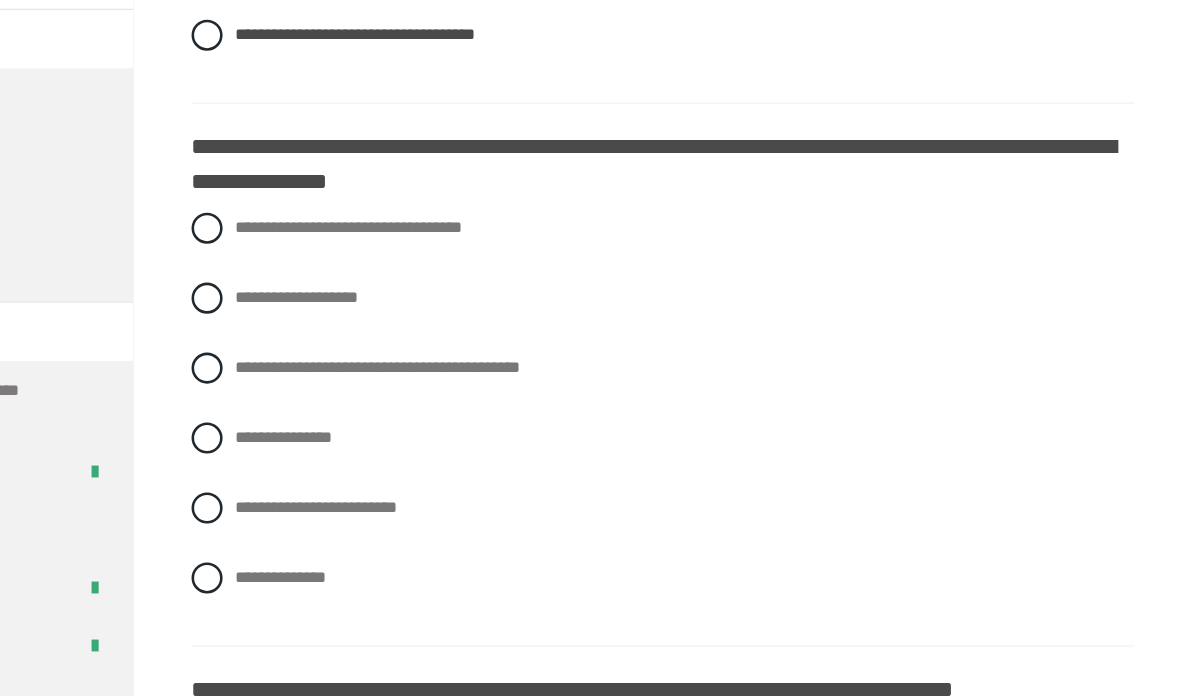click on "**********" at bounding box center [762, 543] 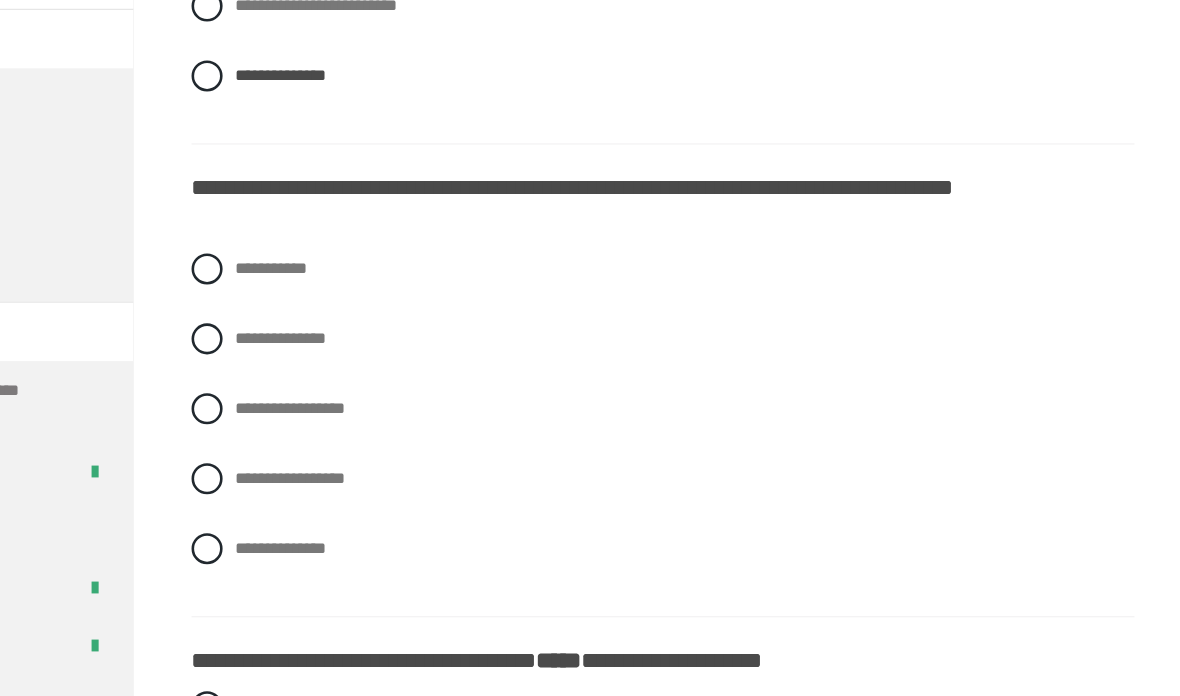 scroll, scrollTop: 2574, scrollLeft: 0, axis: vertical 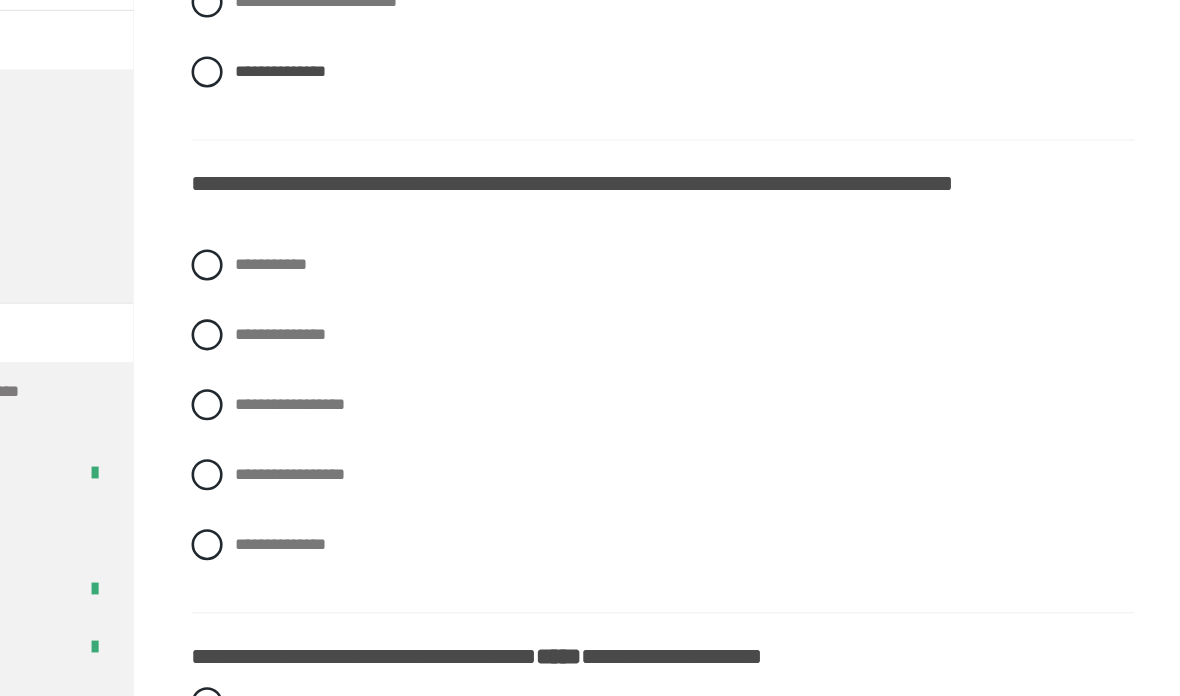 click on "**********" at bounding box center [438, 511] 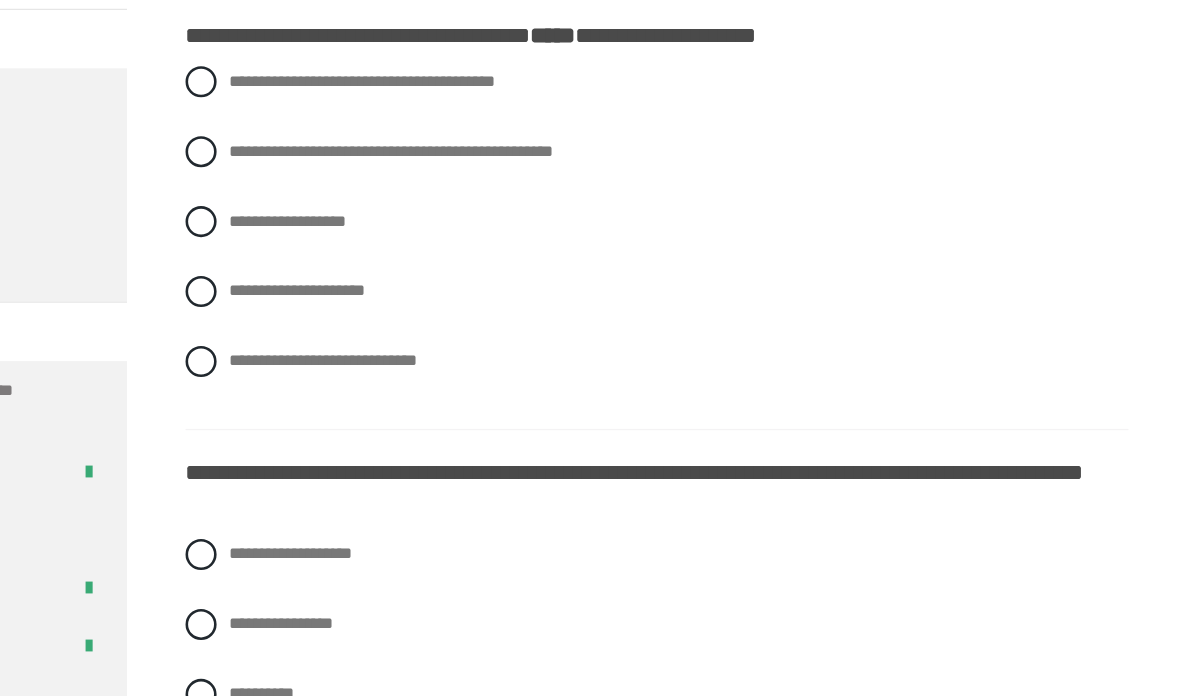 scroll, scrollTop: 3053, scrollLeft: 0, axis: vertical 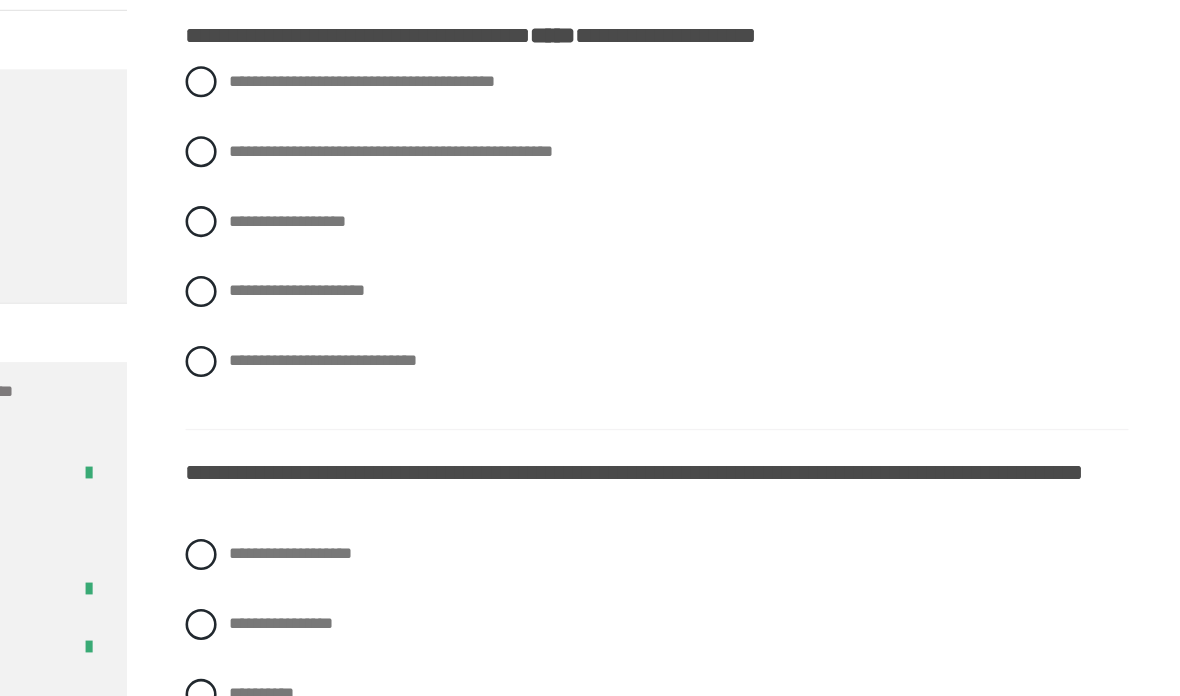 click on "**********" at bounding box center [762, 283] 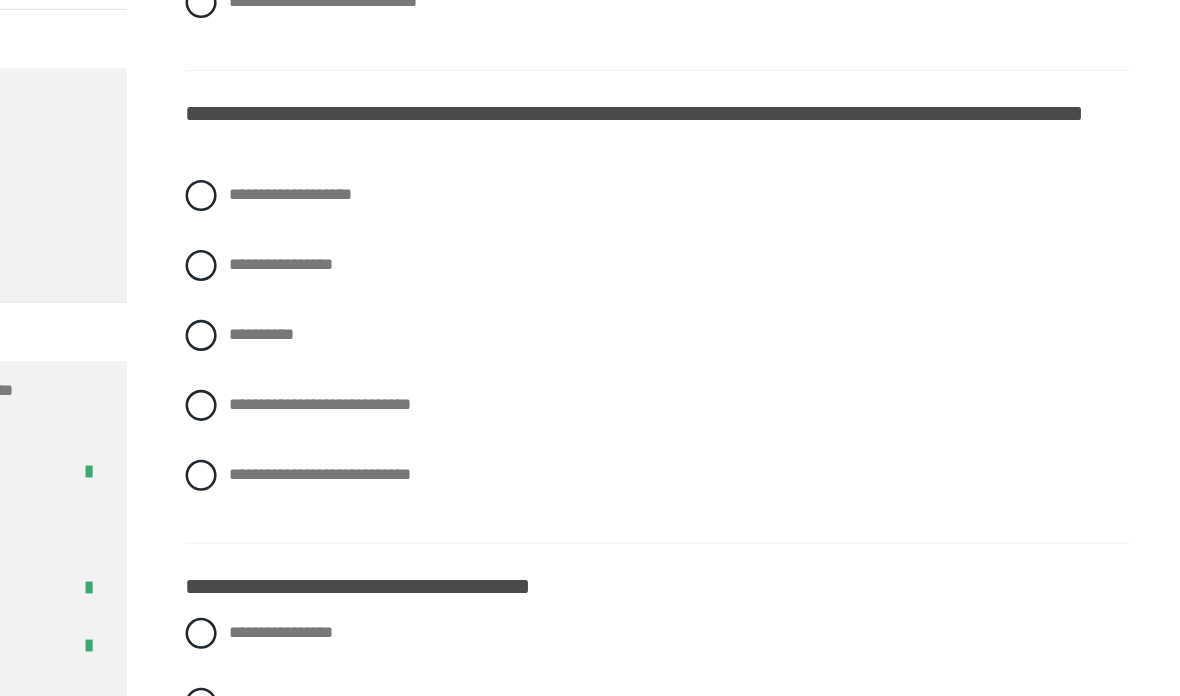 scroll, scrollTop: 3332, scrollLeft: 0, axis: vertical 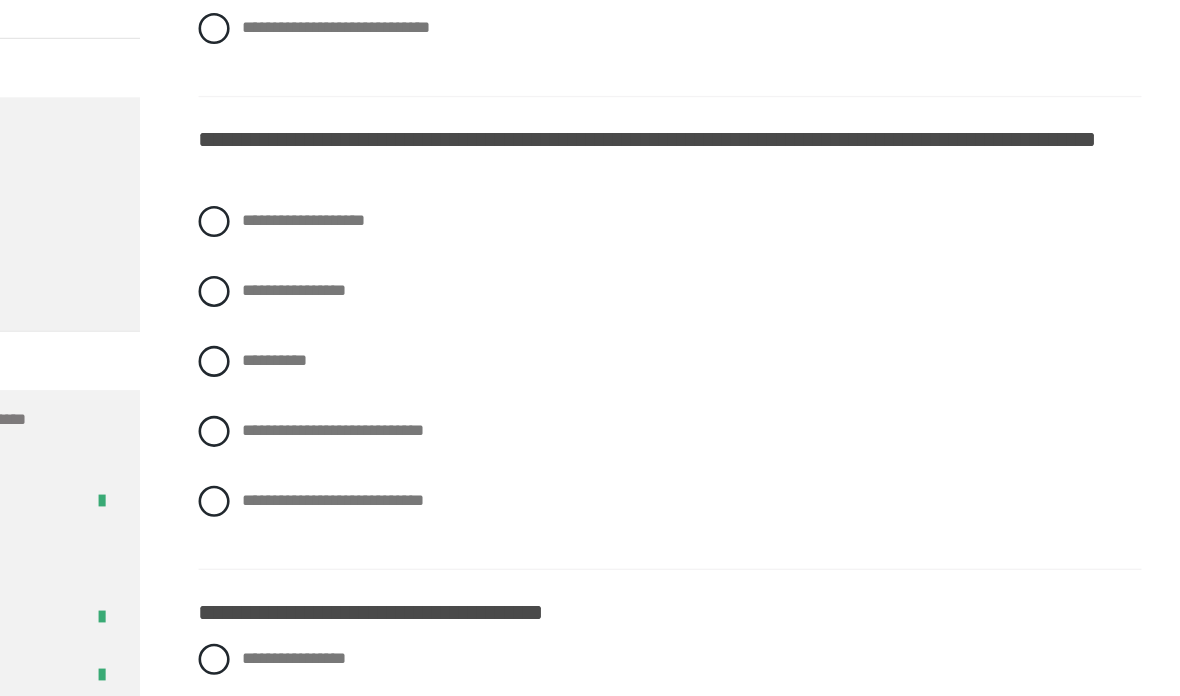 click on "**********" at bounding box center [762, 462] 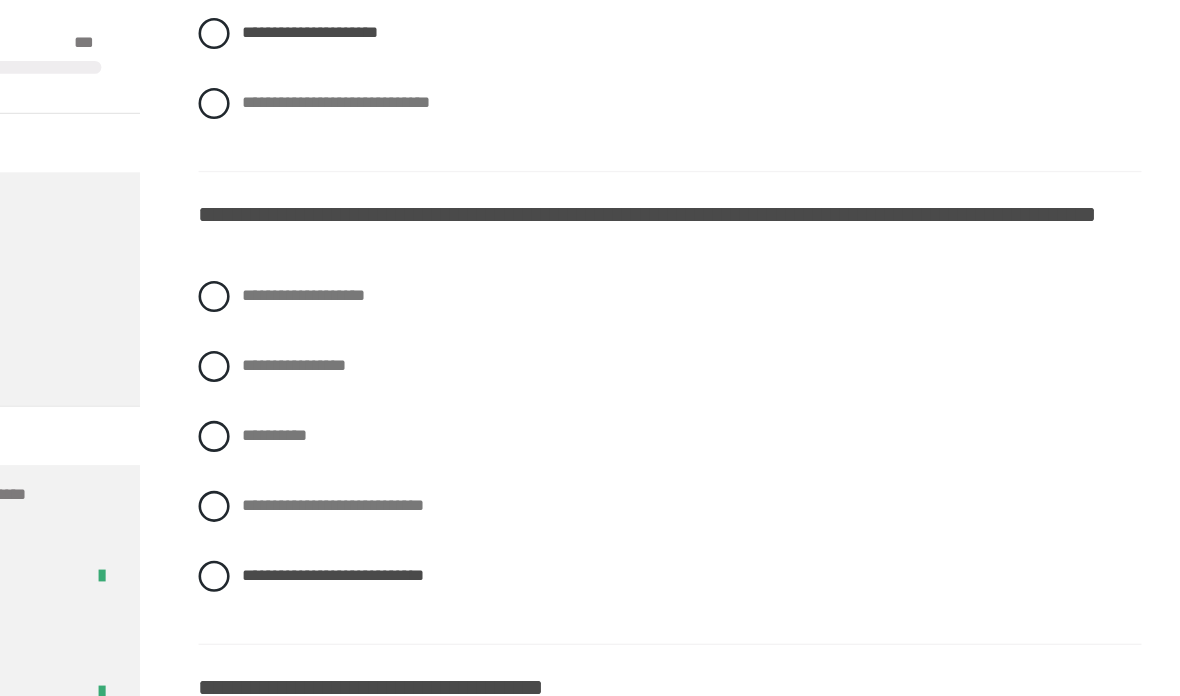 scroll, scrollTop: 3319, scrollLeft: 0, axis: vertical 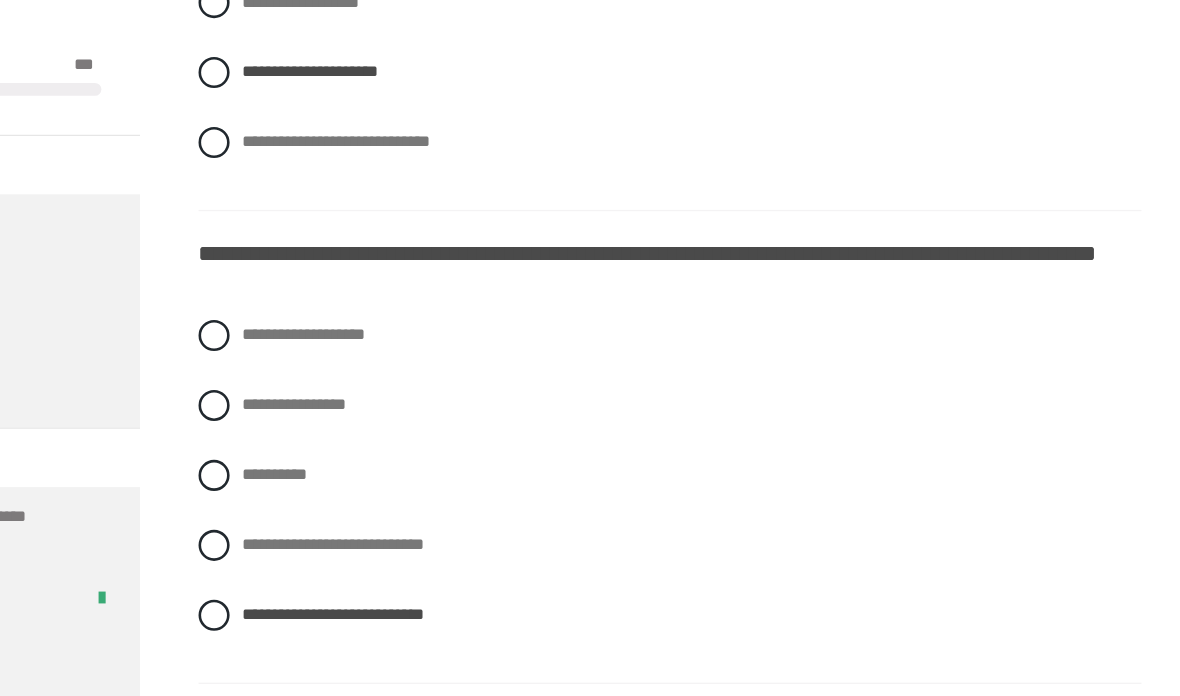 click on "**********" at bounding box center [762, 421] 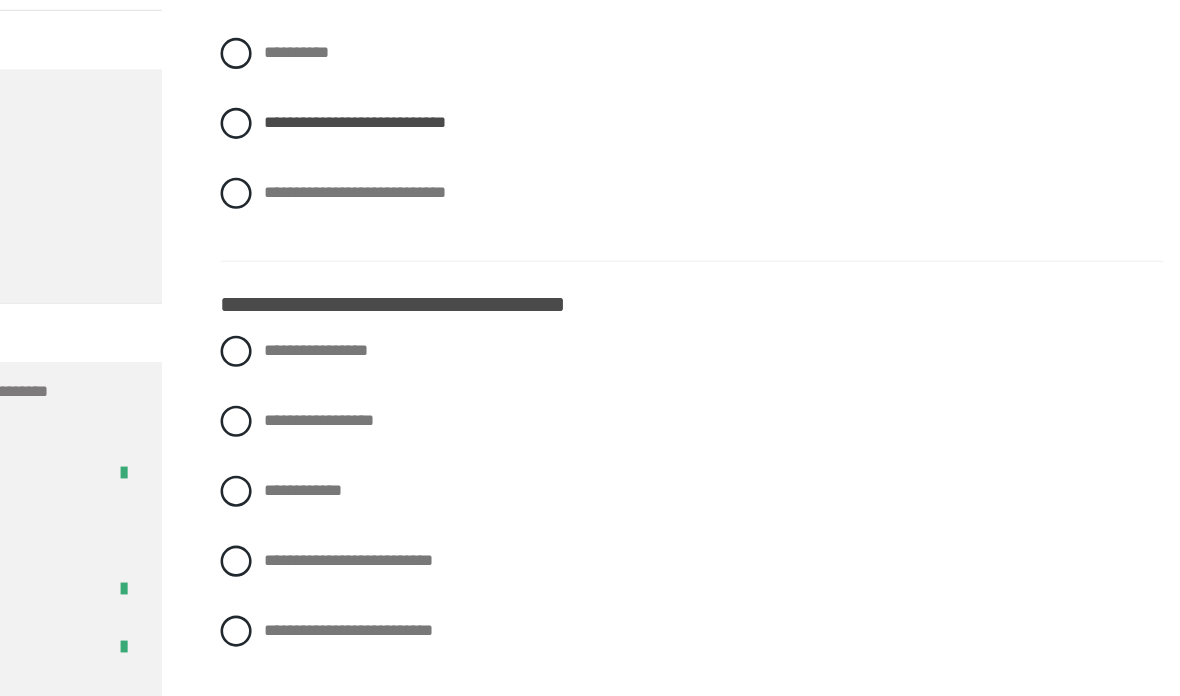 scroll, scrollTop: 3550, scrollLeft: 0, axis: vertical 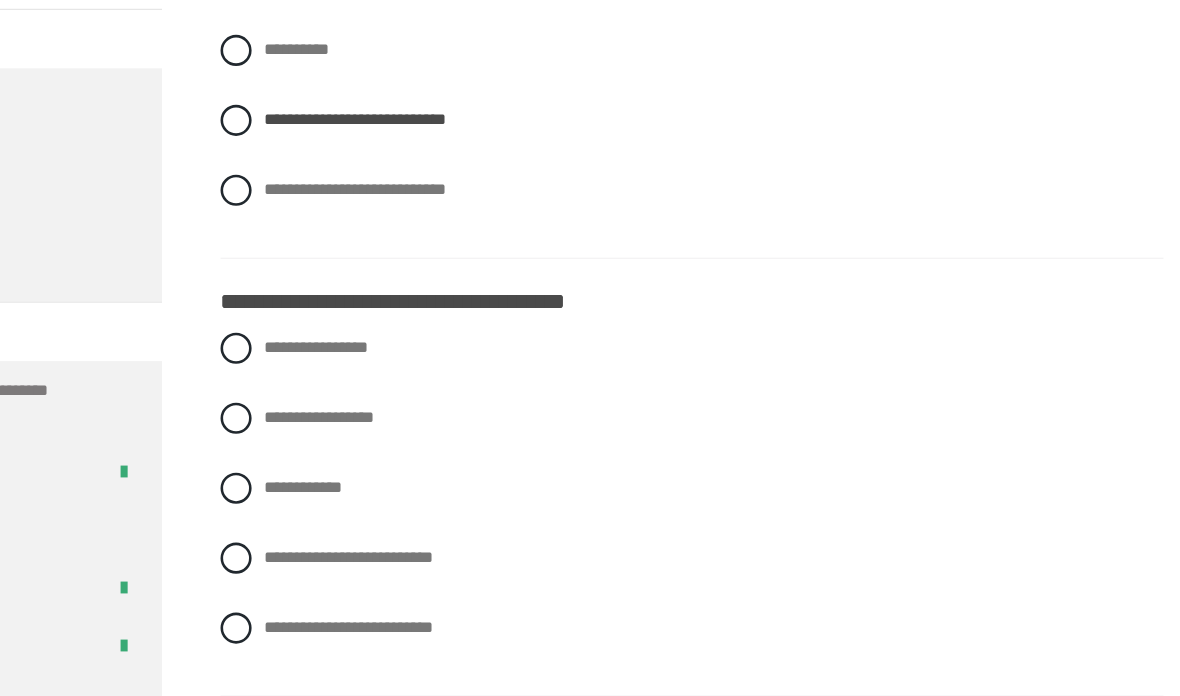 click on "**********" at bounding box center [762, 582] 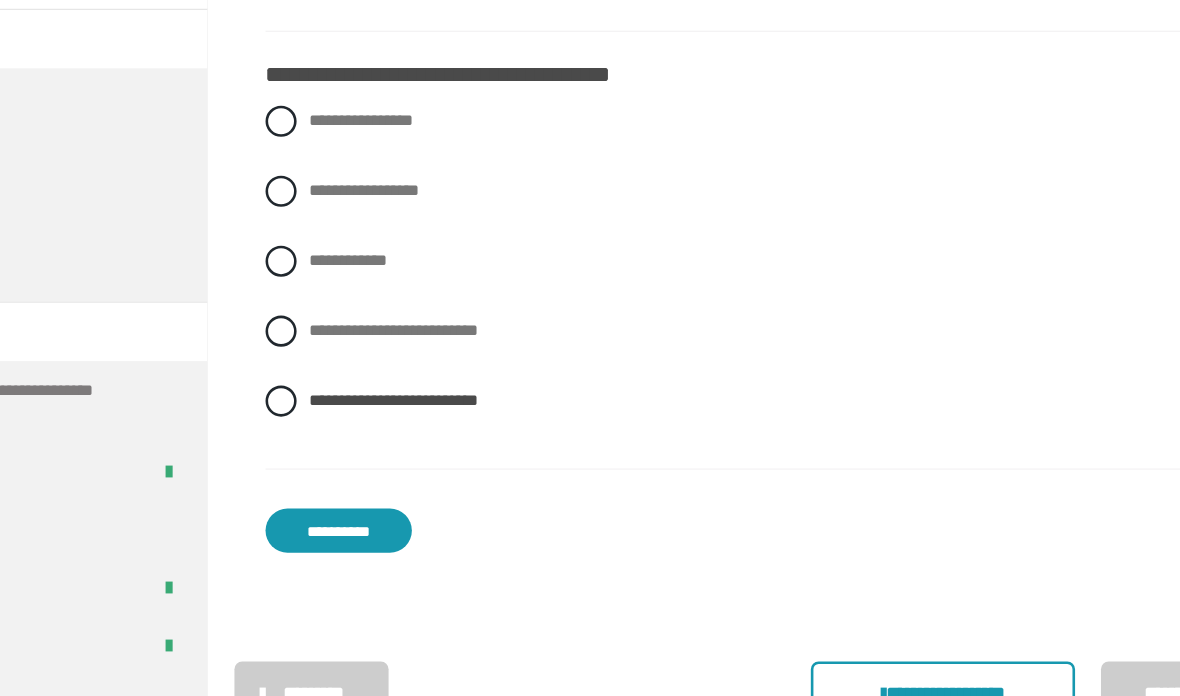scroll, scrollTop: 3732, scrollLeft: 0, axis: vertical 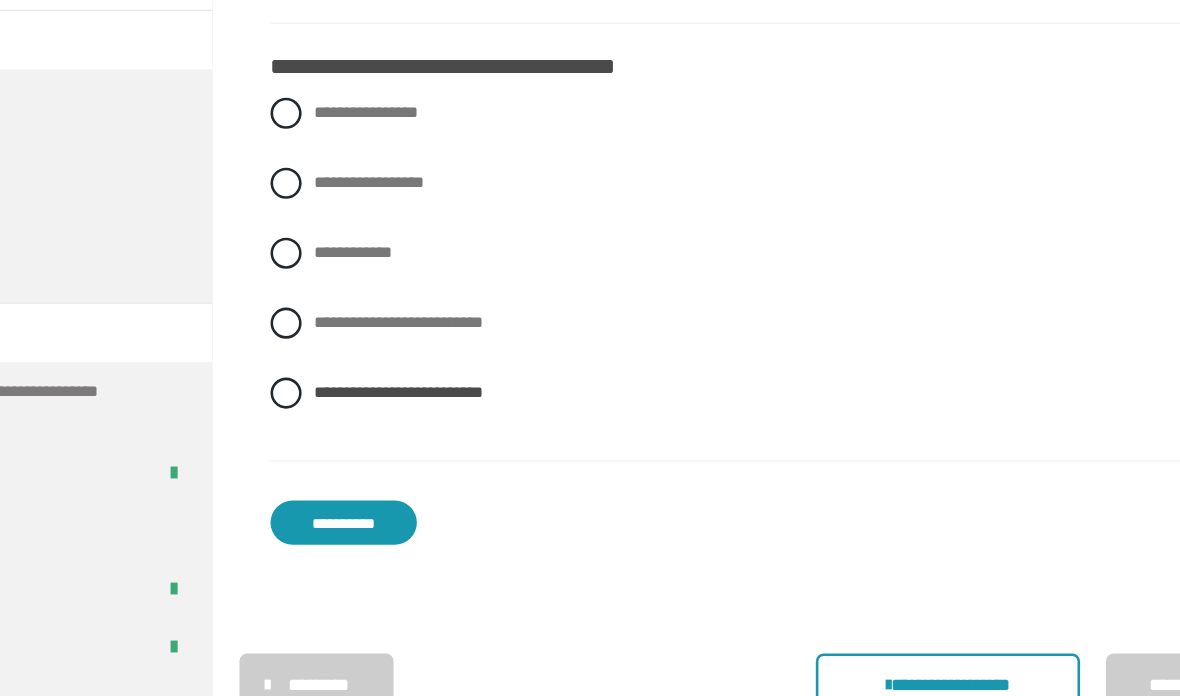 click on "**********" at bounding box center (454, 500) 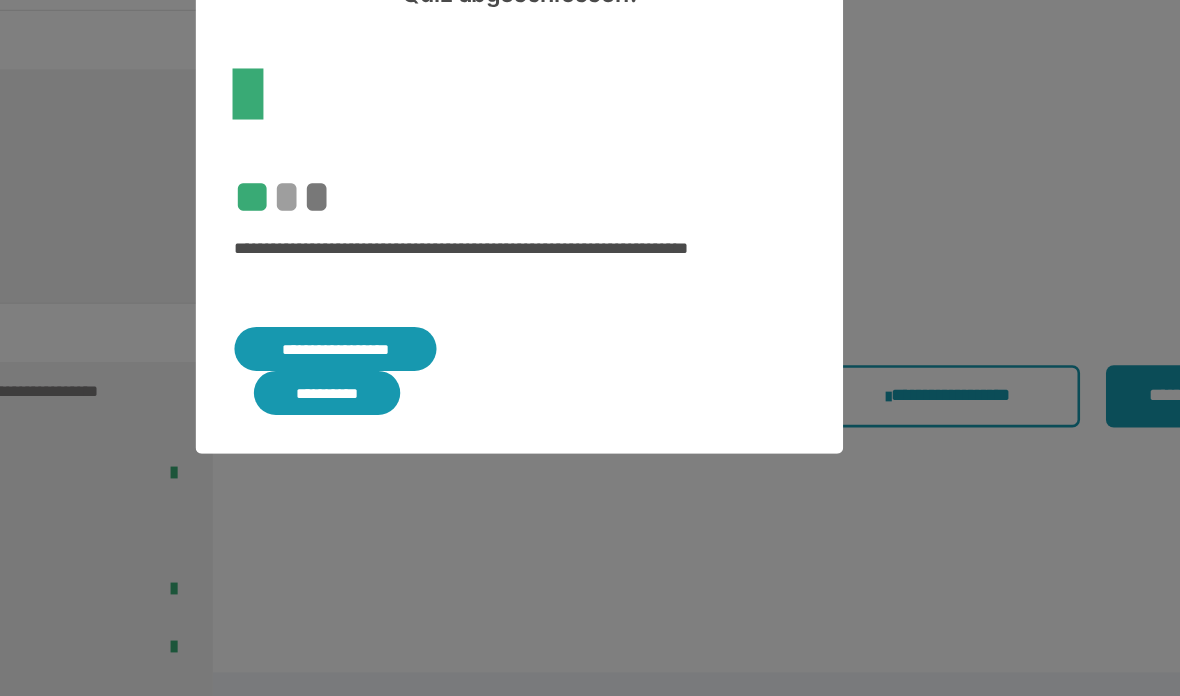 scroll, scrollTop: 648, scrollLeft: 0, axis: vertical 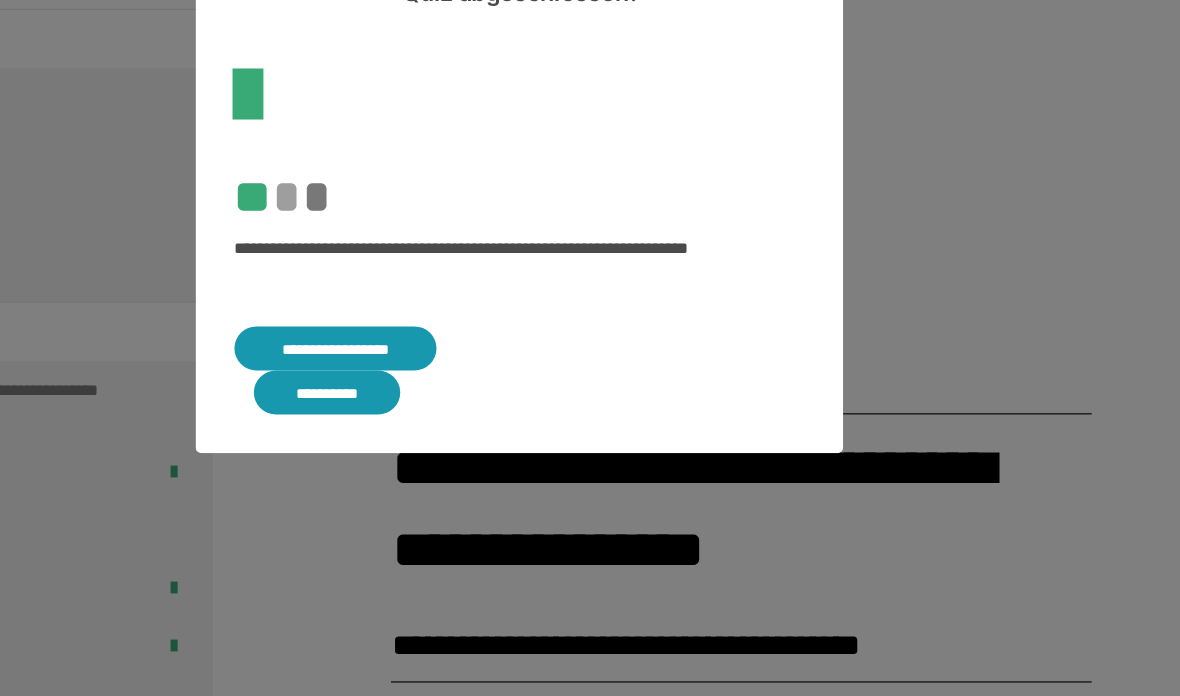 click on "**********" at bounding box center [448, 366] 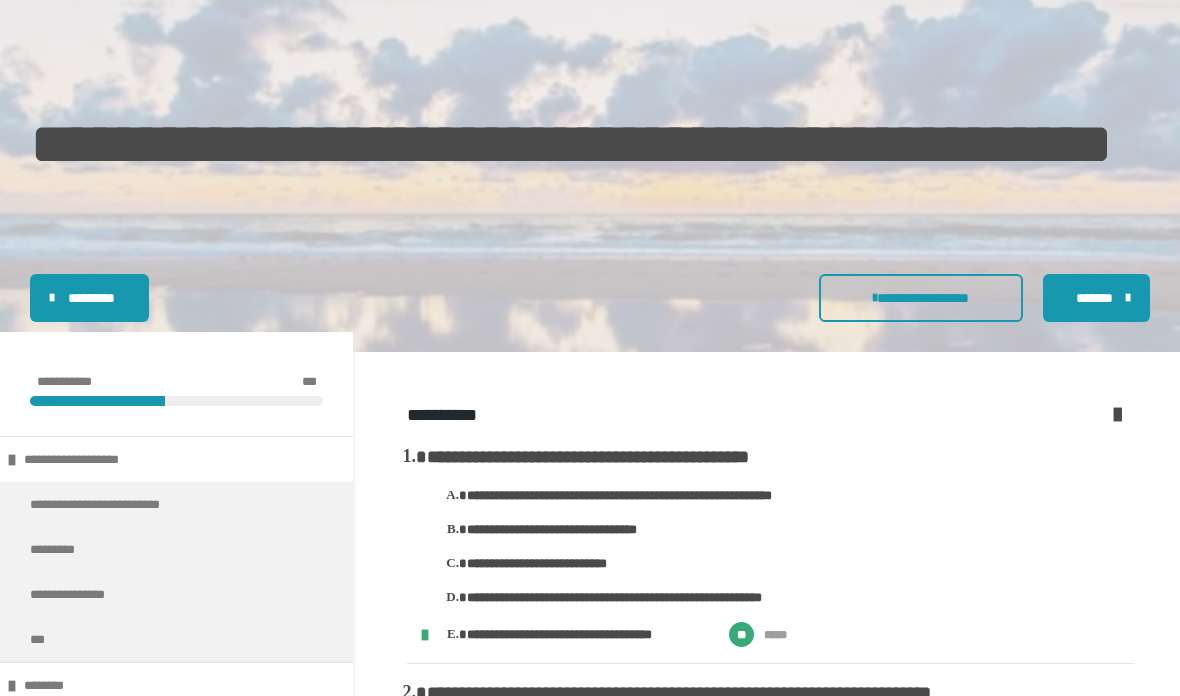 scroll, scrollTop: 163, scrollLeft: 0, axis: vertical 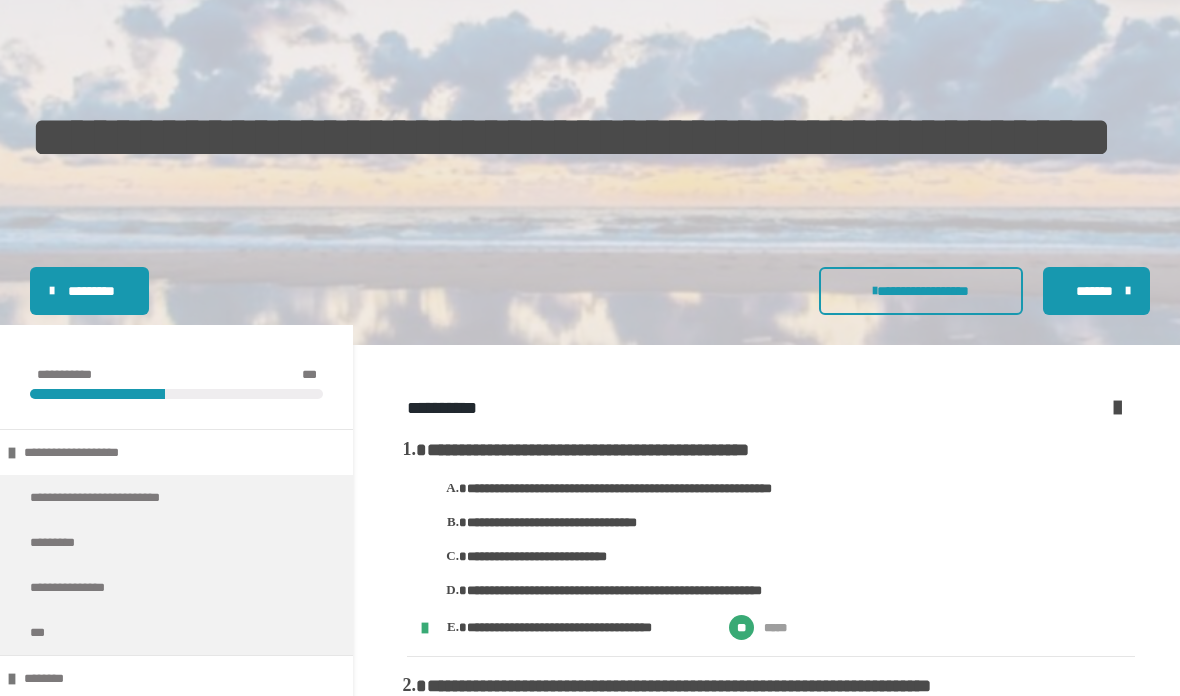 click at bounding box center [1117, 407] 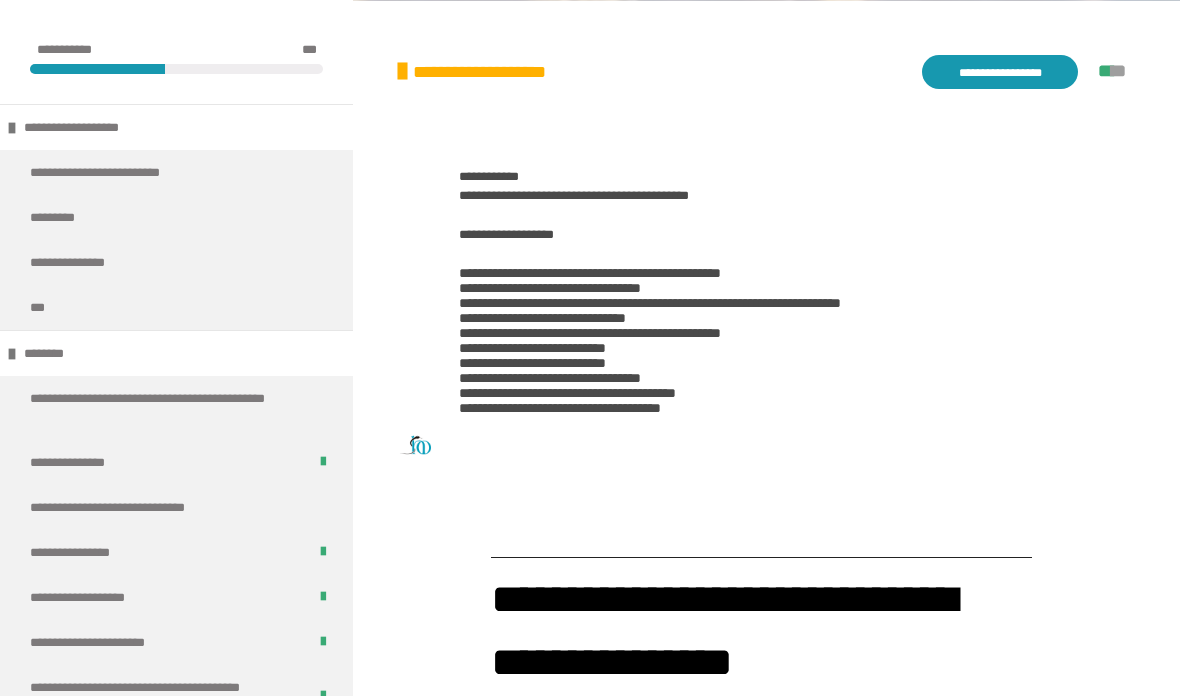 scroll, scrollTop: 502, scrollLeft: 0, axis: vertical 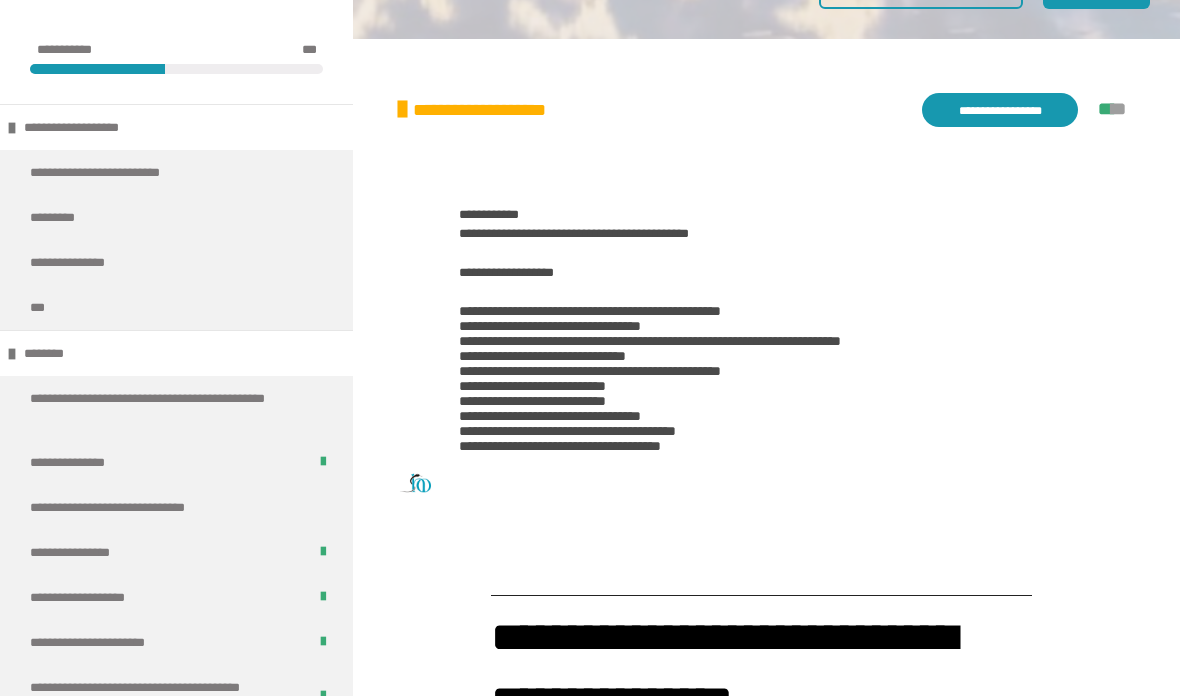 click on "**********" at bounding box center (1000, 110) 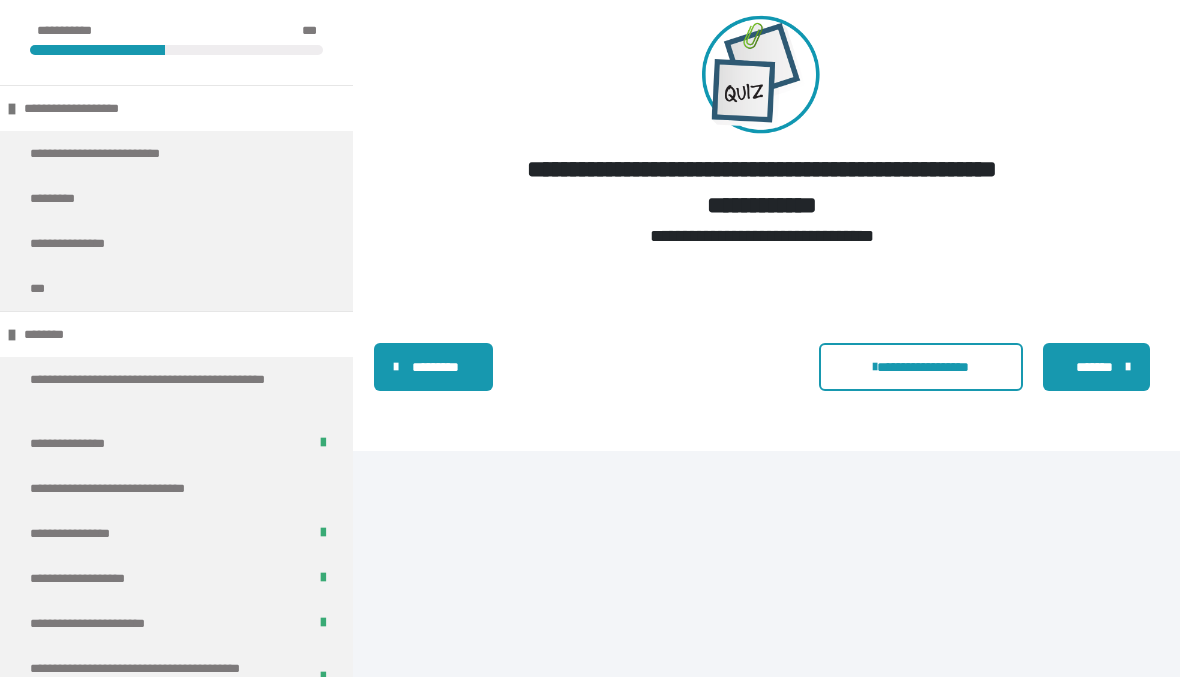 scroll, scrollTop: 9568, scrollLeft: 0, axis: vertical 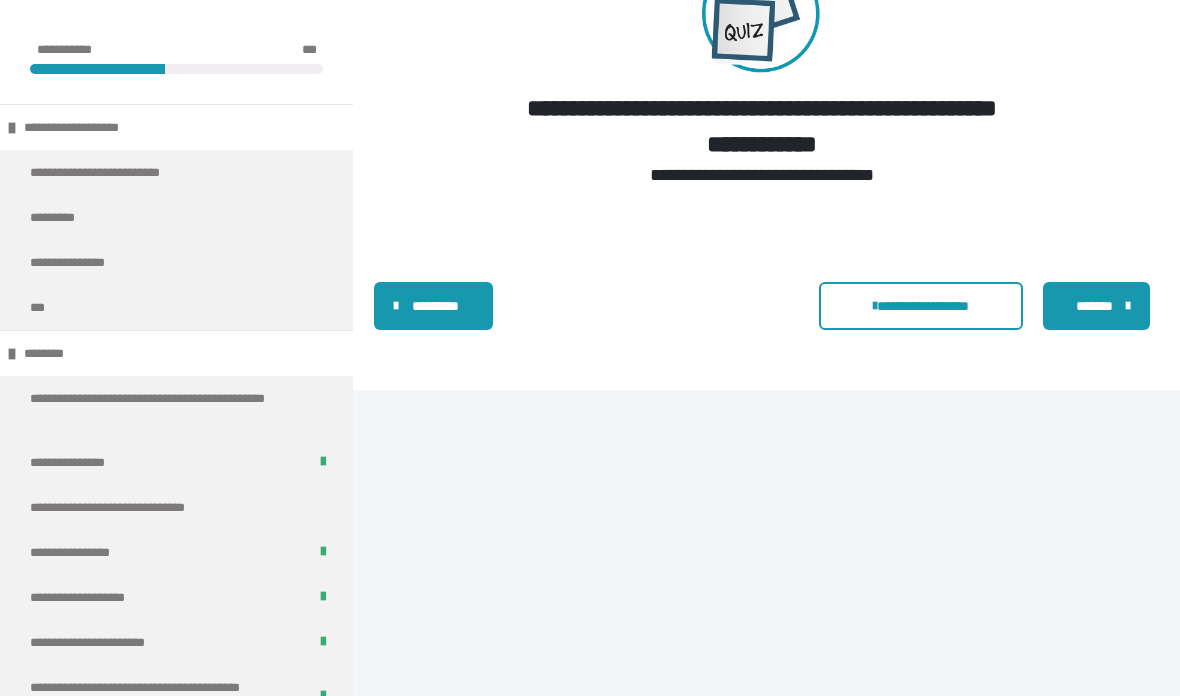 click on "*******" at bounding box center [1096, 306] 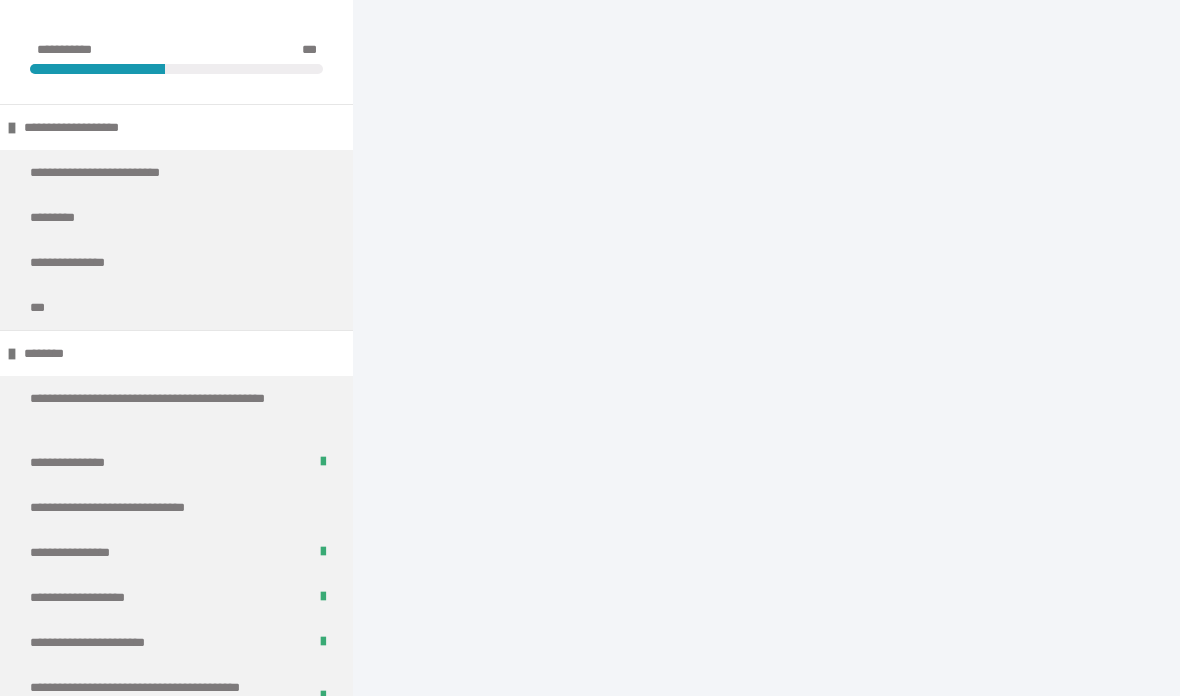scroll, scrollTop: 2428, scrollLeft: 0, axis: vertical 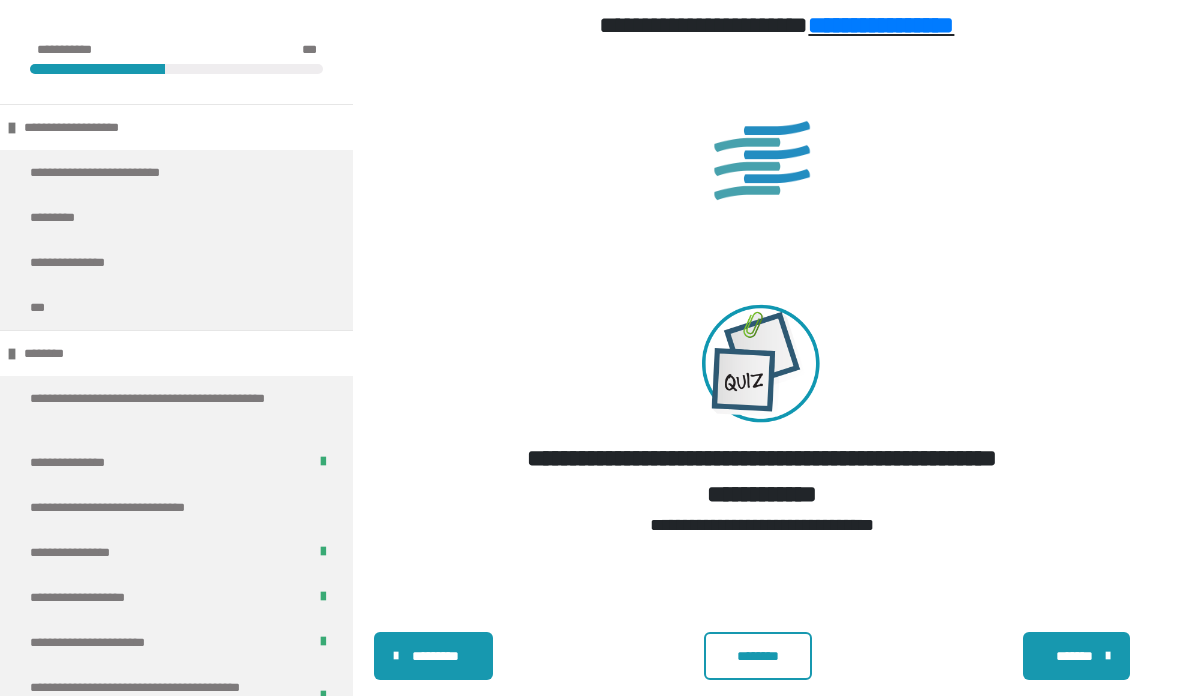 click on "********" at bounding box center (758, 656) 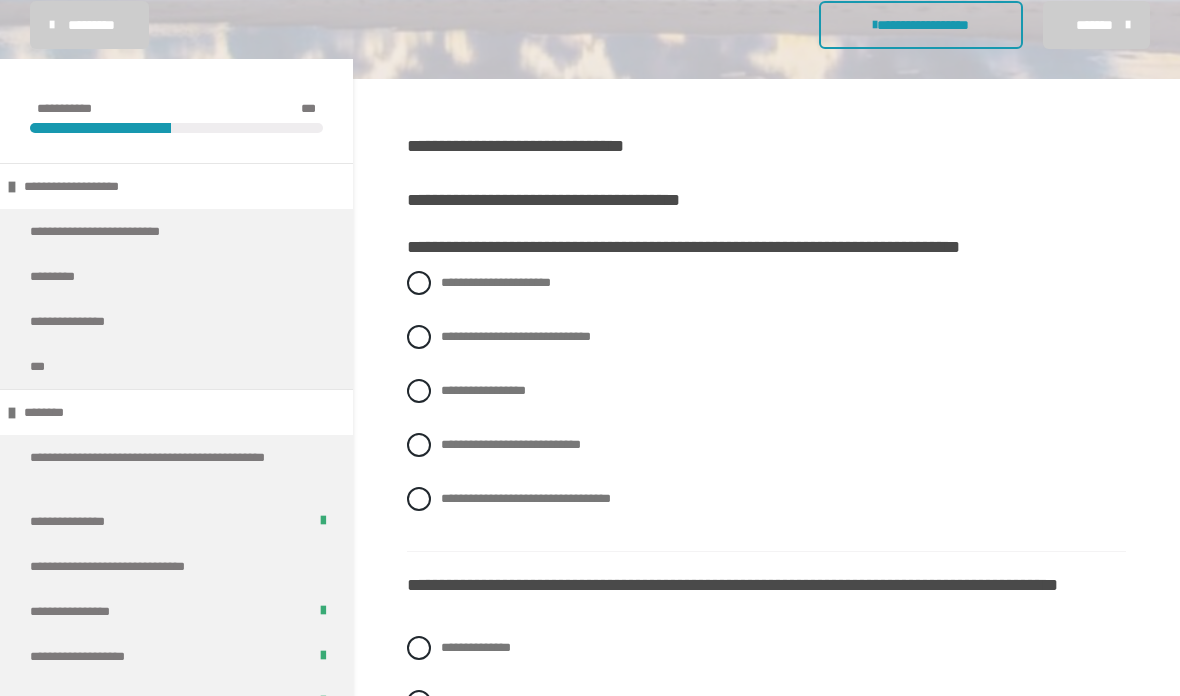 scroll, scrollTop: 367, scrollLeft: 0, axis: vertical 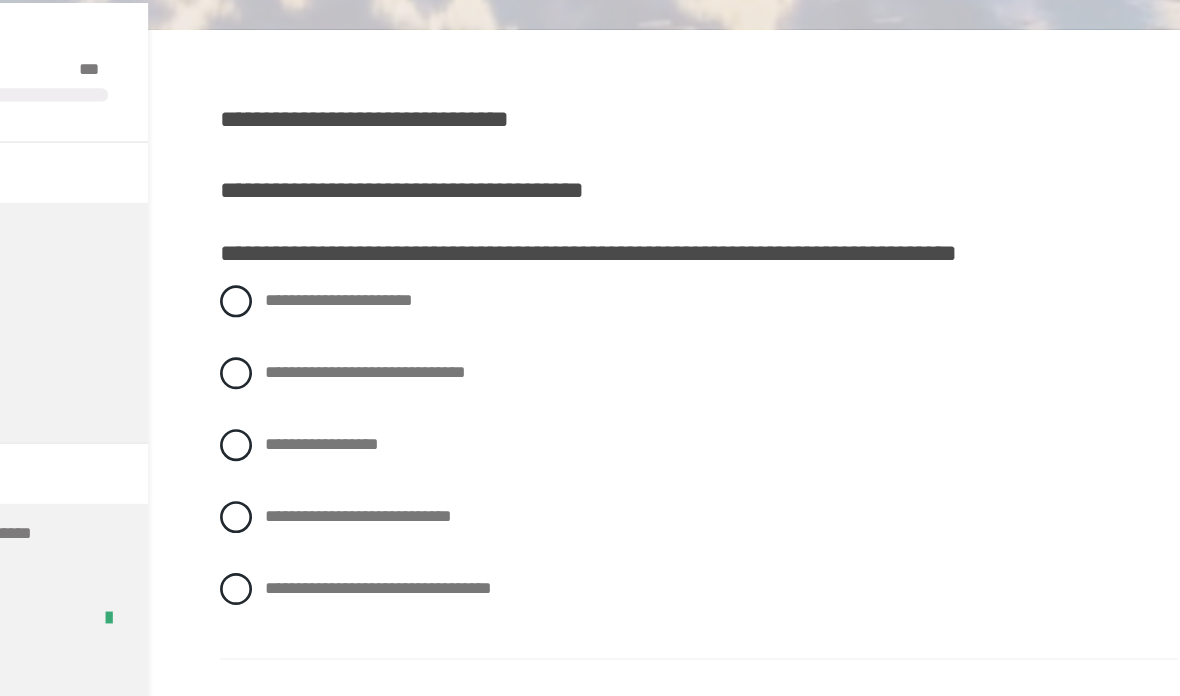click on "**********" at bounding box center (526, 500) 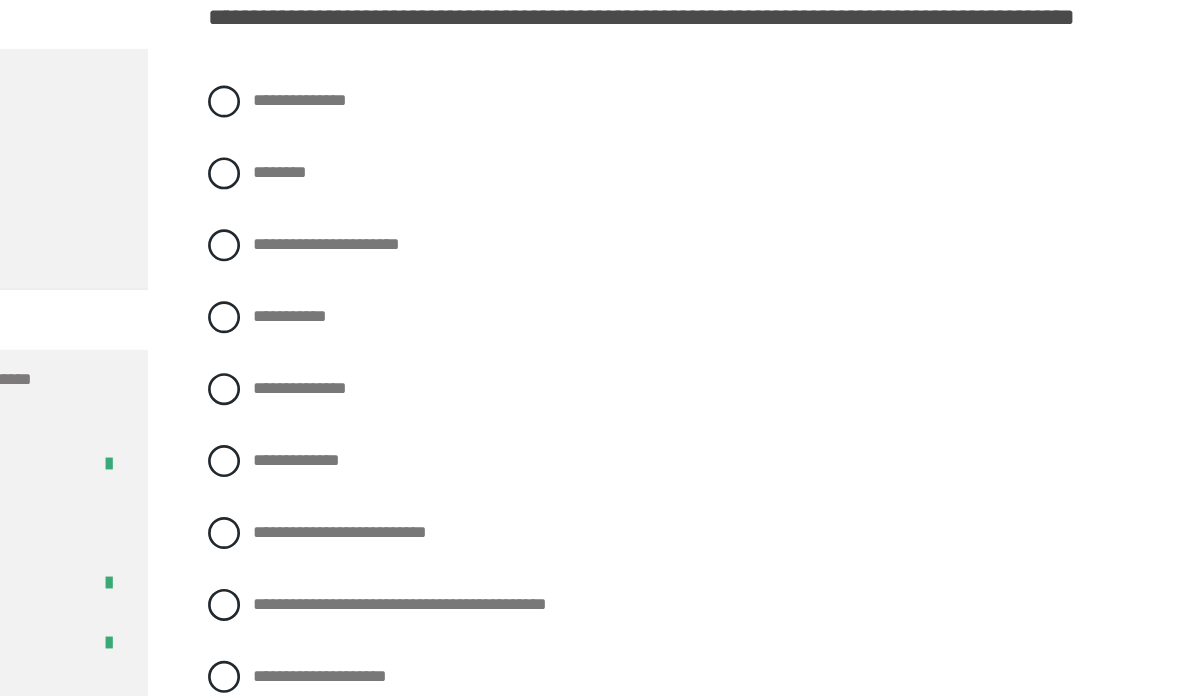 scroll, scrollTop: 829, scrollLeft: 0, axis: vertical 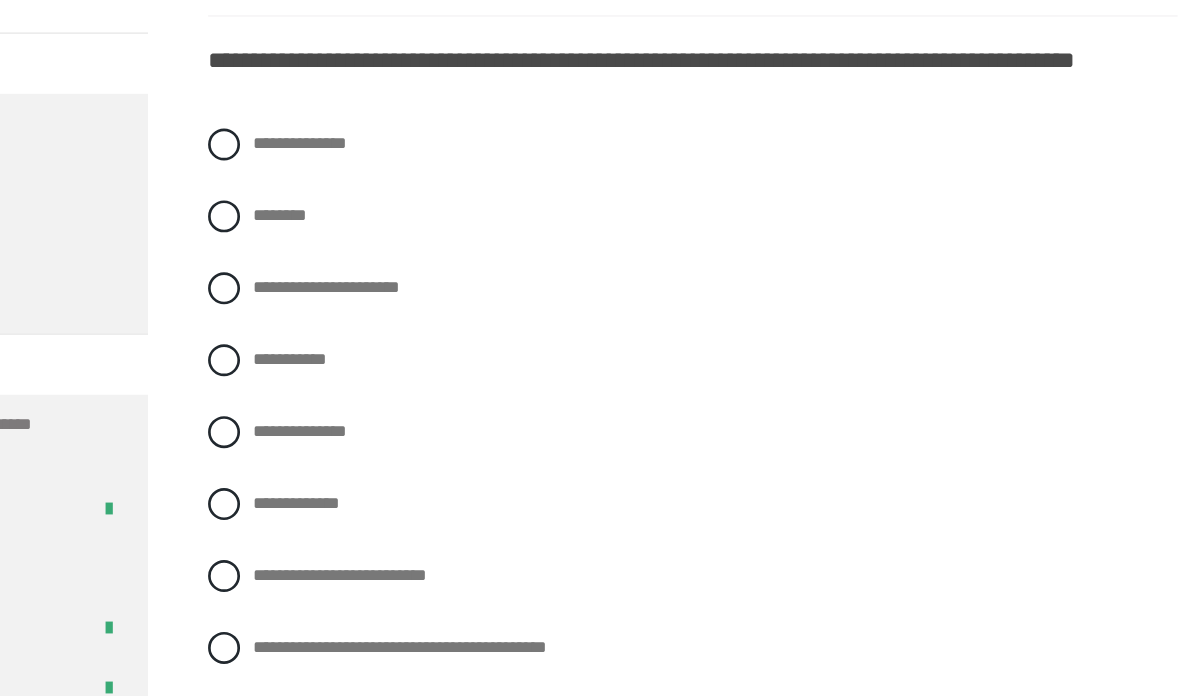 click on "**********" at bounding box center (482, 619) 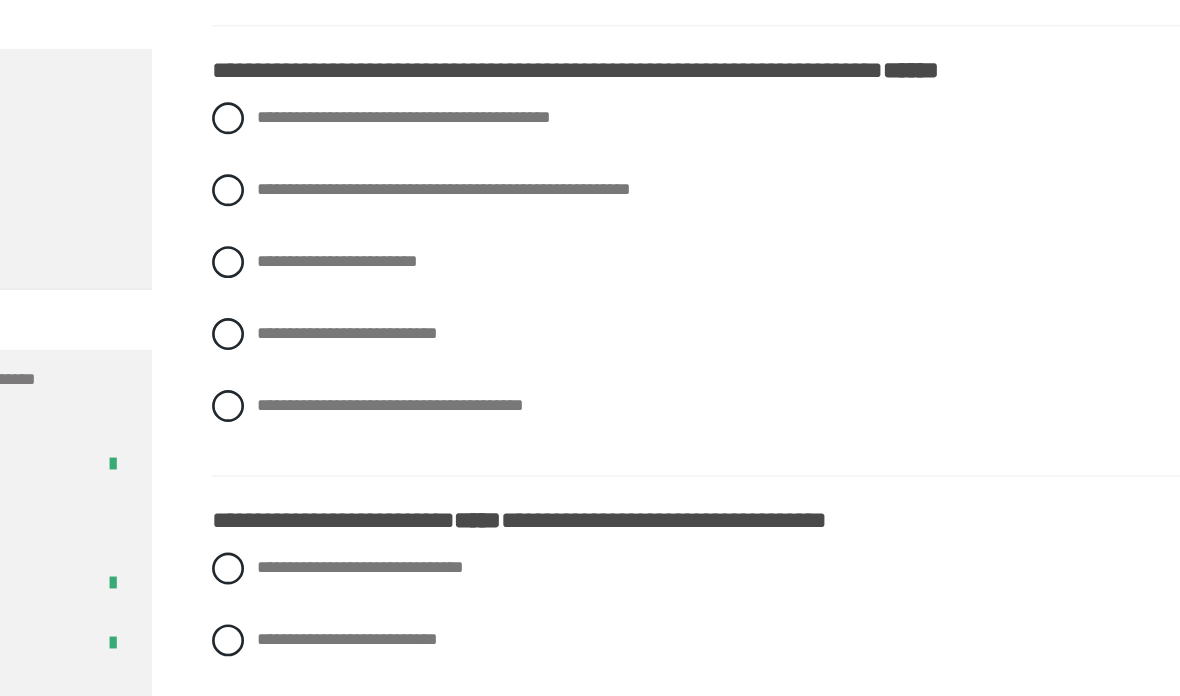 scroll, scrollTop: 1371, scrollLeft: 0, axis: vertical 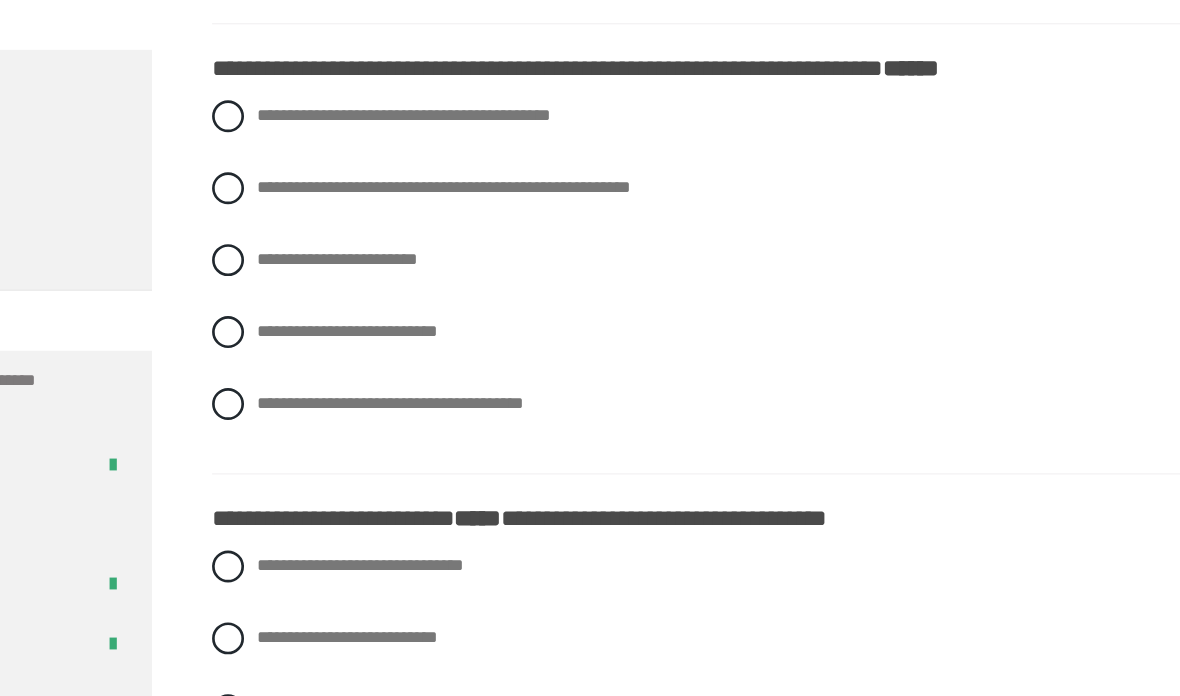 click at bounding box center [410, 308] 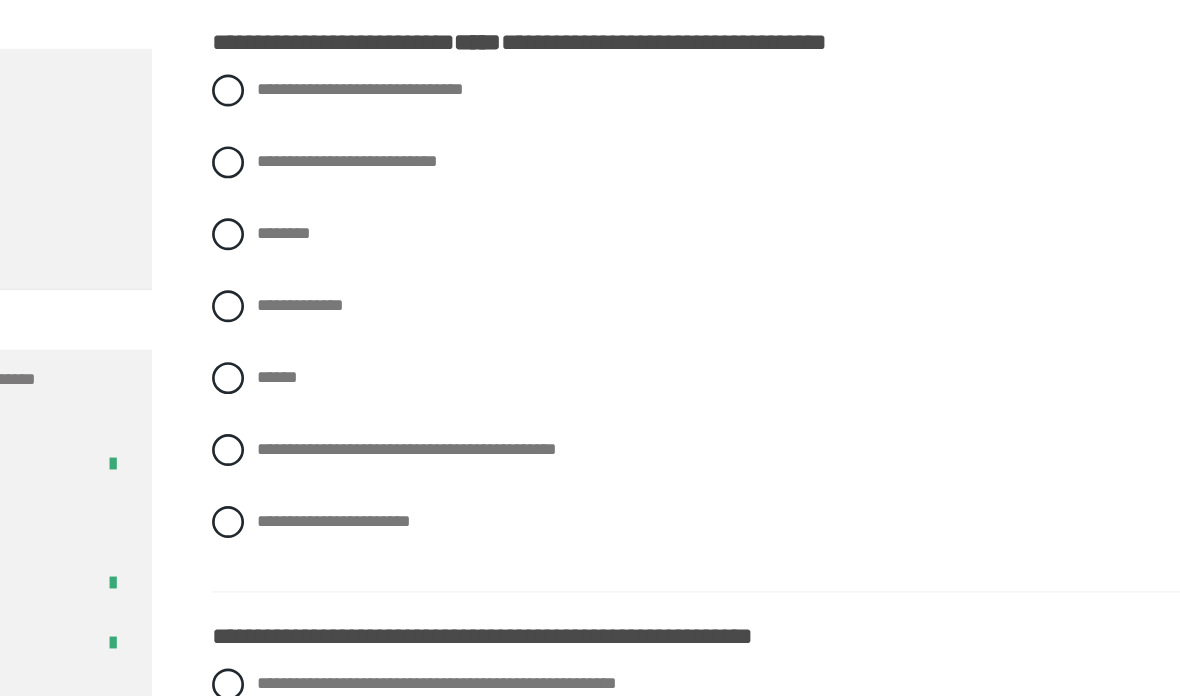 scroll, scrollTop: 1729, scrollLeft: 0, axis: vertical 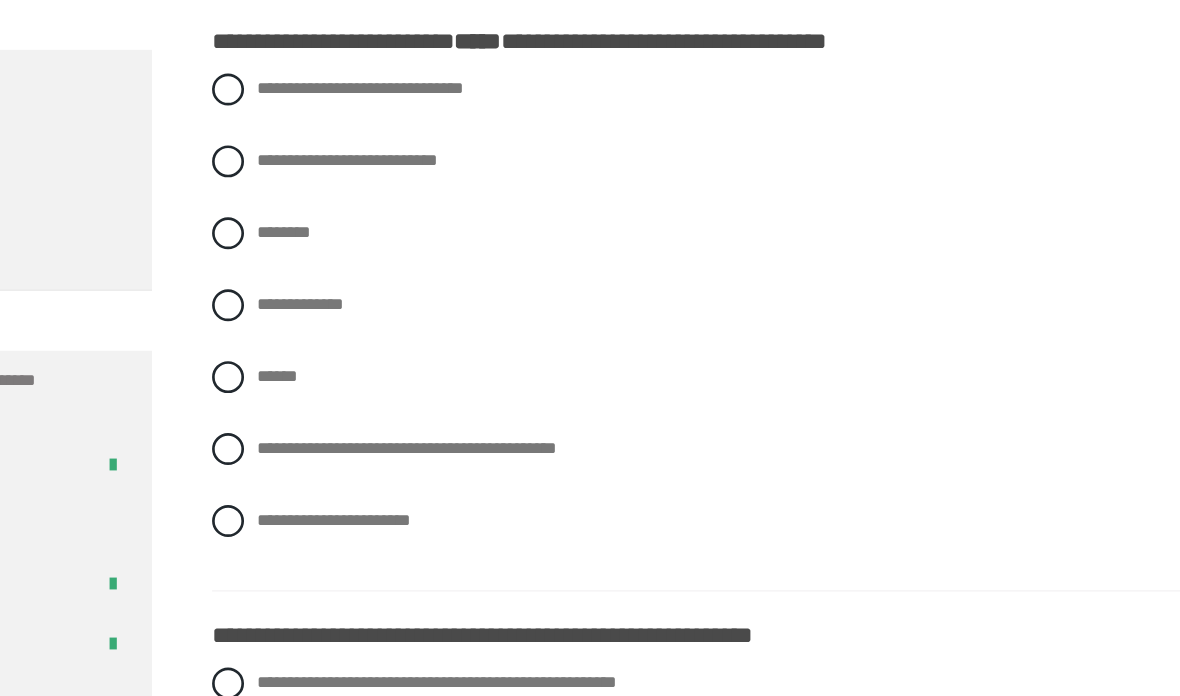 click on "******" at bounding box center (762, 396) 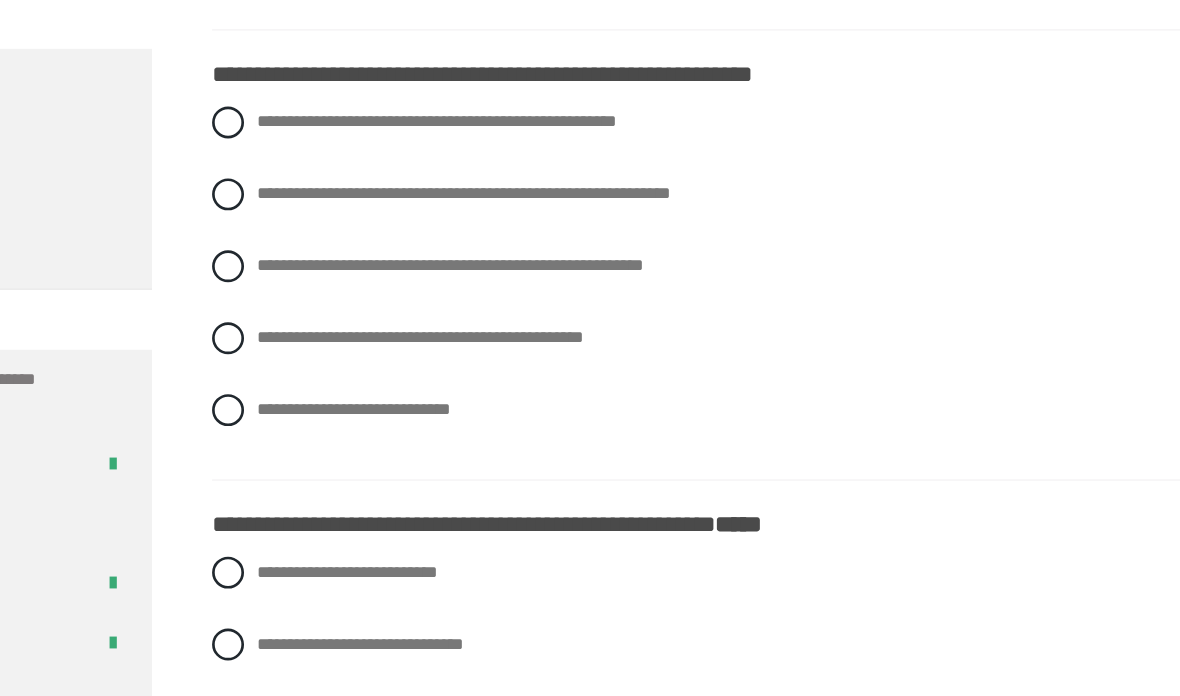 scroll, scrollTop: 2158, scrollLeft: 0, axis: vertical 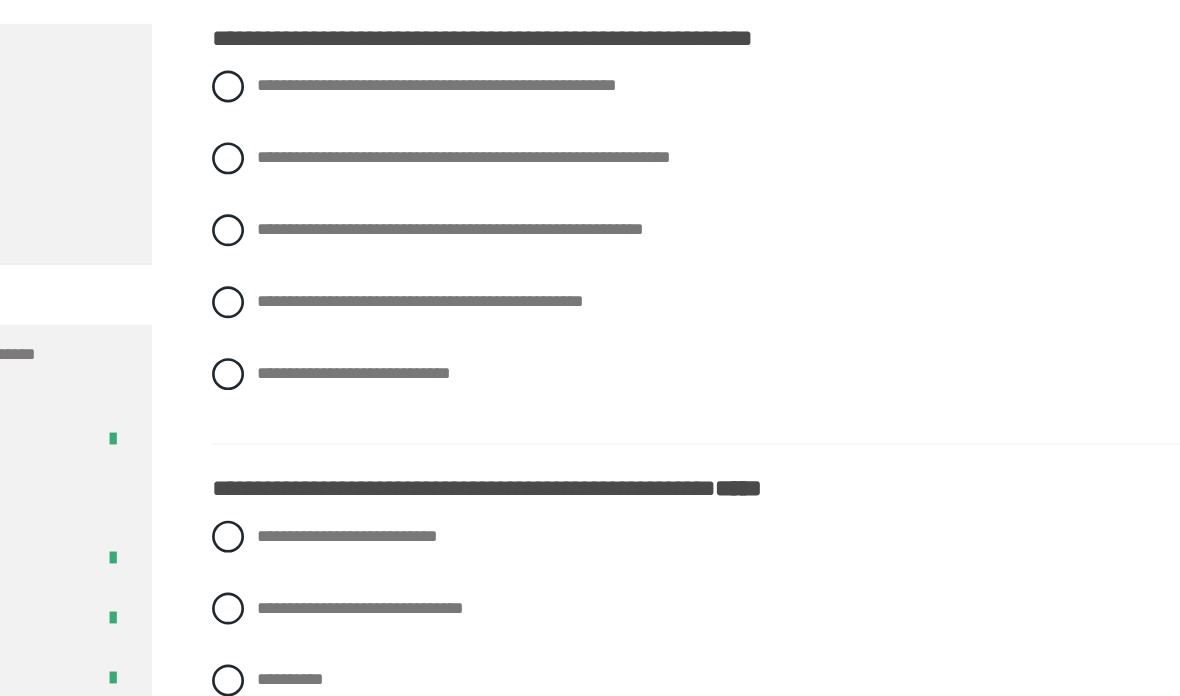 click at bounding box center [410, 413] 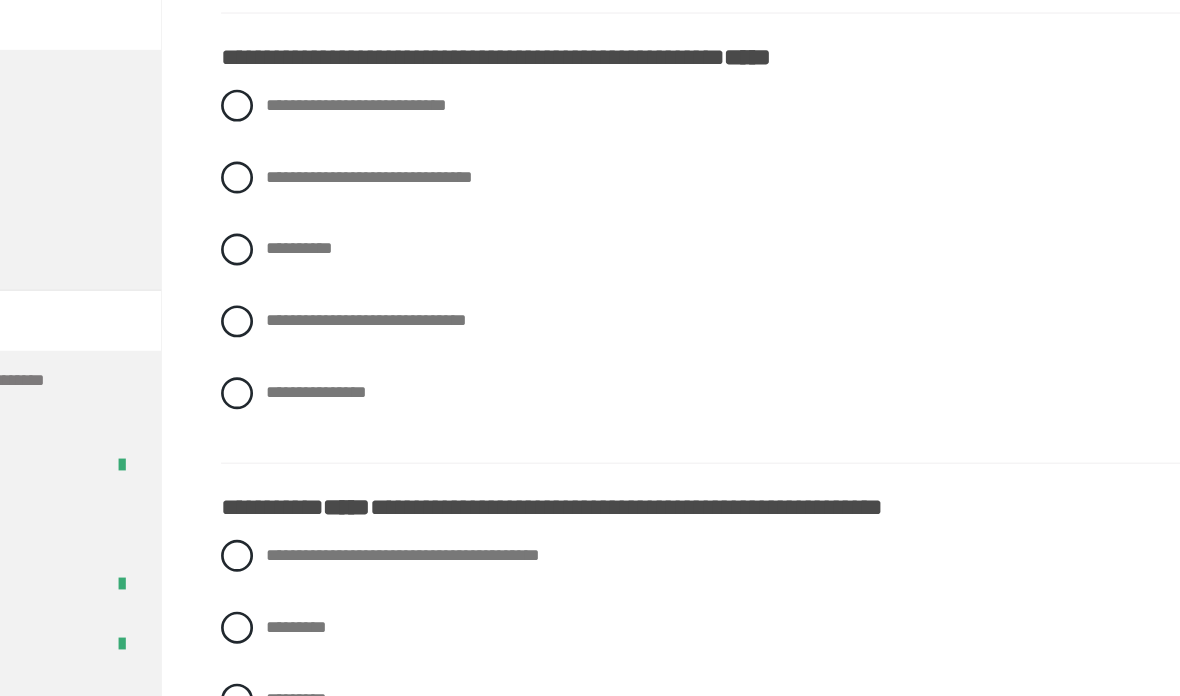 scroll, scrollTop: 2520, scrollLeft: 0, axis: vertical 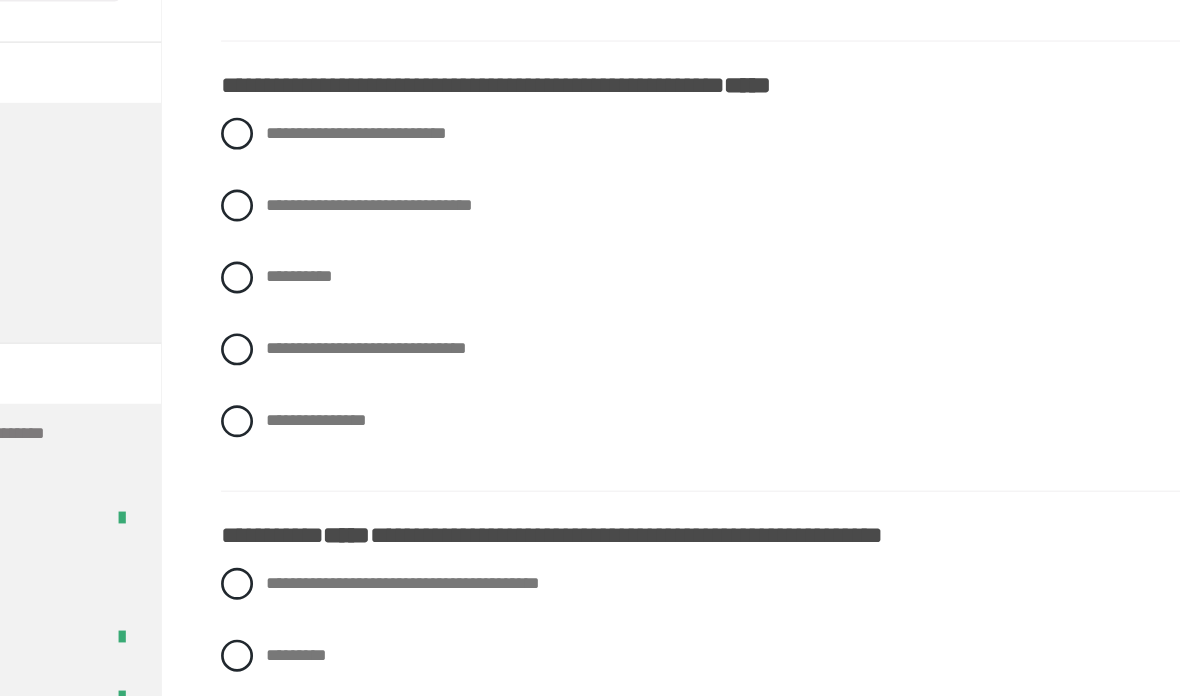 click on "**********" at bounding box center [507, 334] 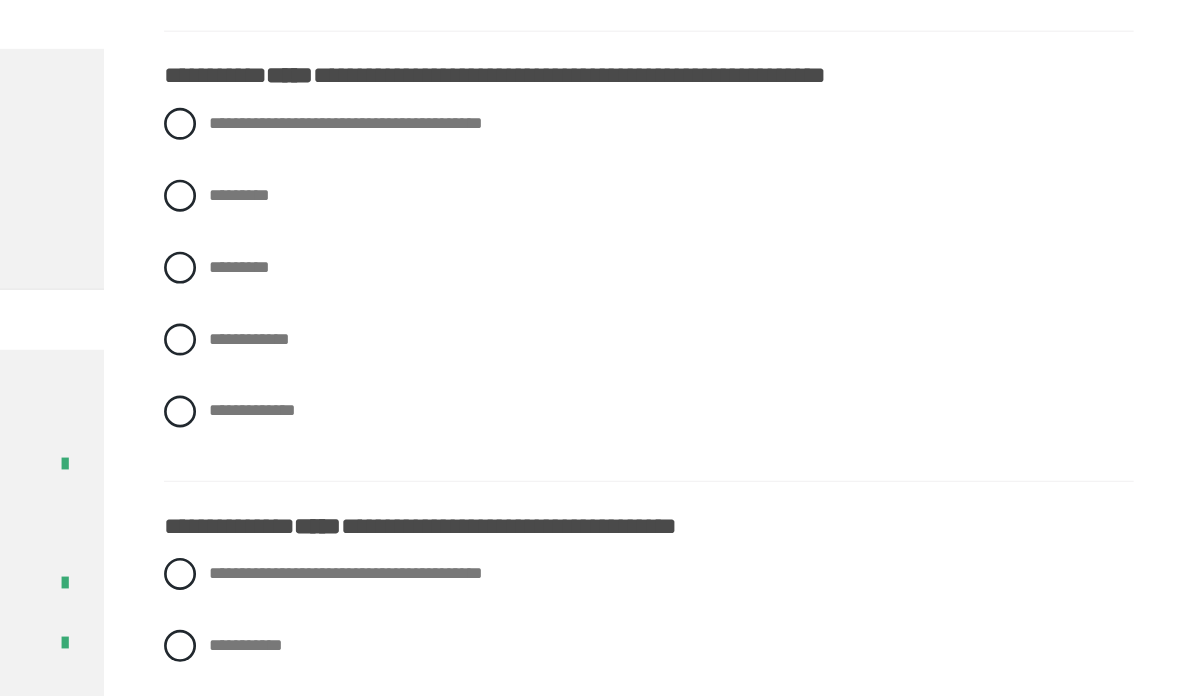 scroll, scrollTop: 2833, scrollLeft: 0, axis: vertical 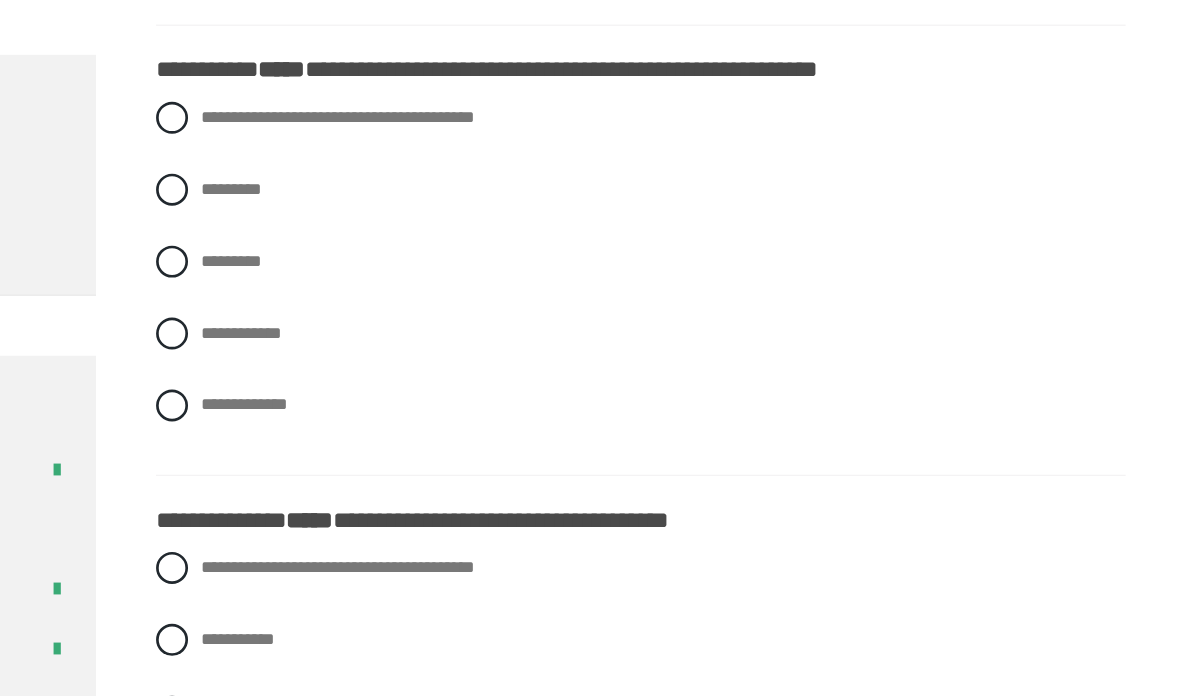 click on "**********" at bounding box center (462, 359) 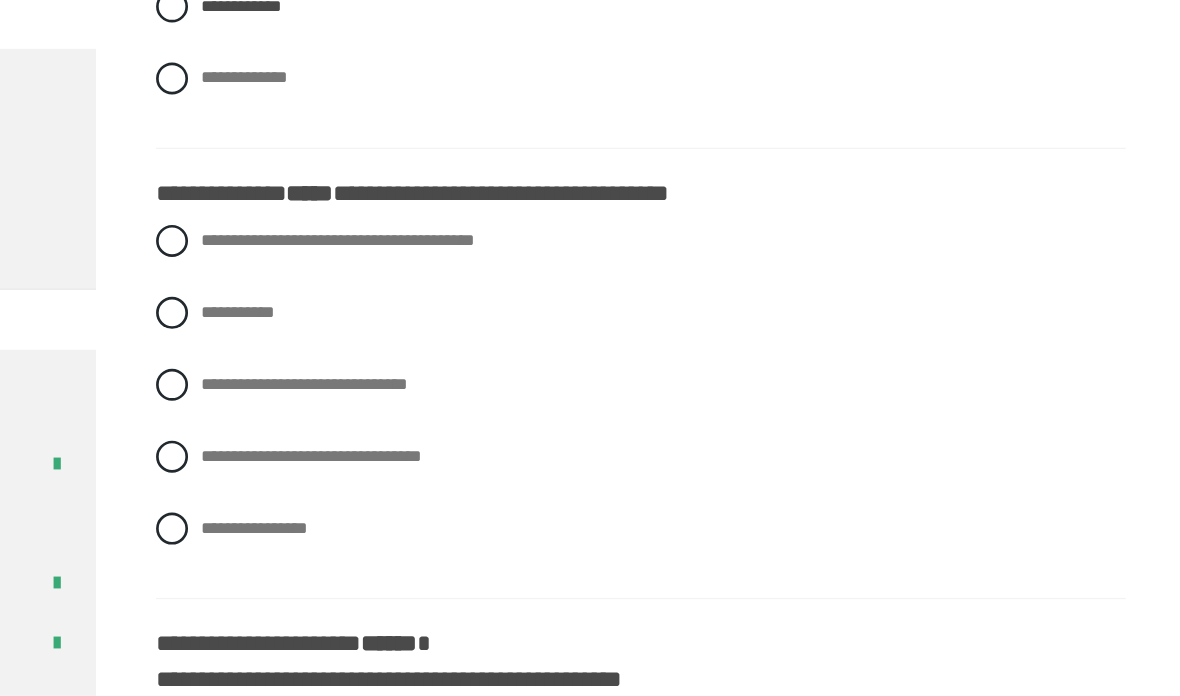 scroll, scrollTop: 3076, scrollLeft: 0, axis: vertical 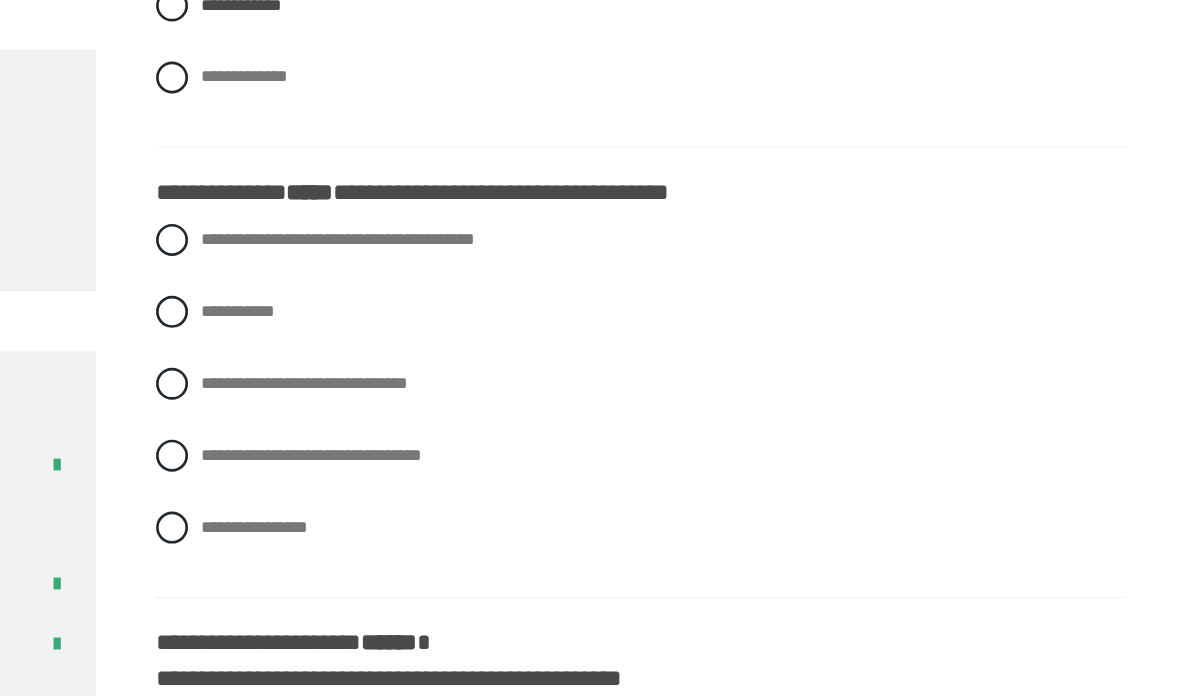click at bounding box center (410, 401) 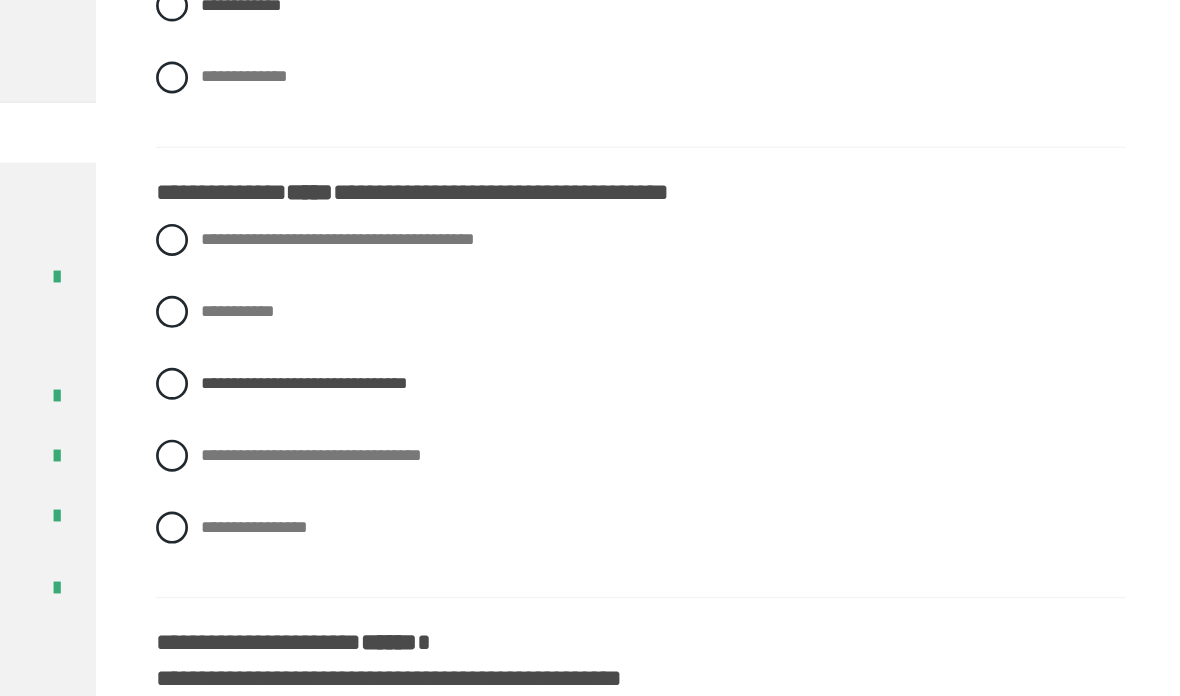 scroll, scrollTop: 142, scrollLeft: 0, axis: vertical 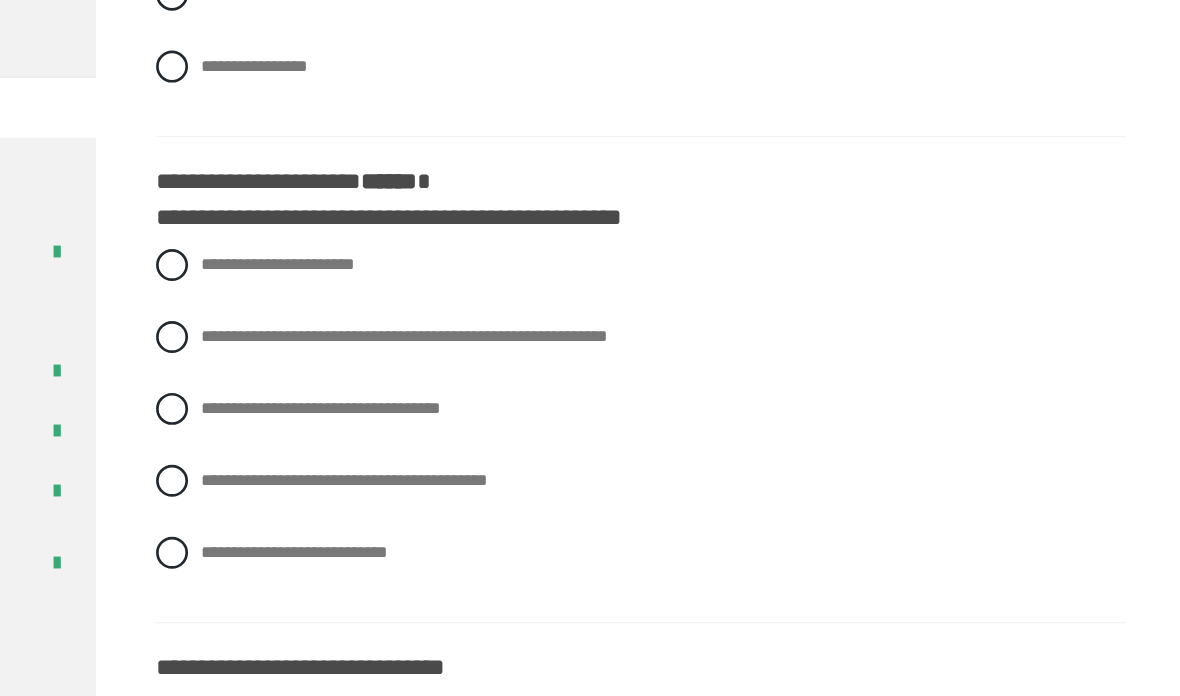 click on "**********" at bounding box center [762, 330] 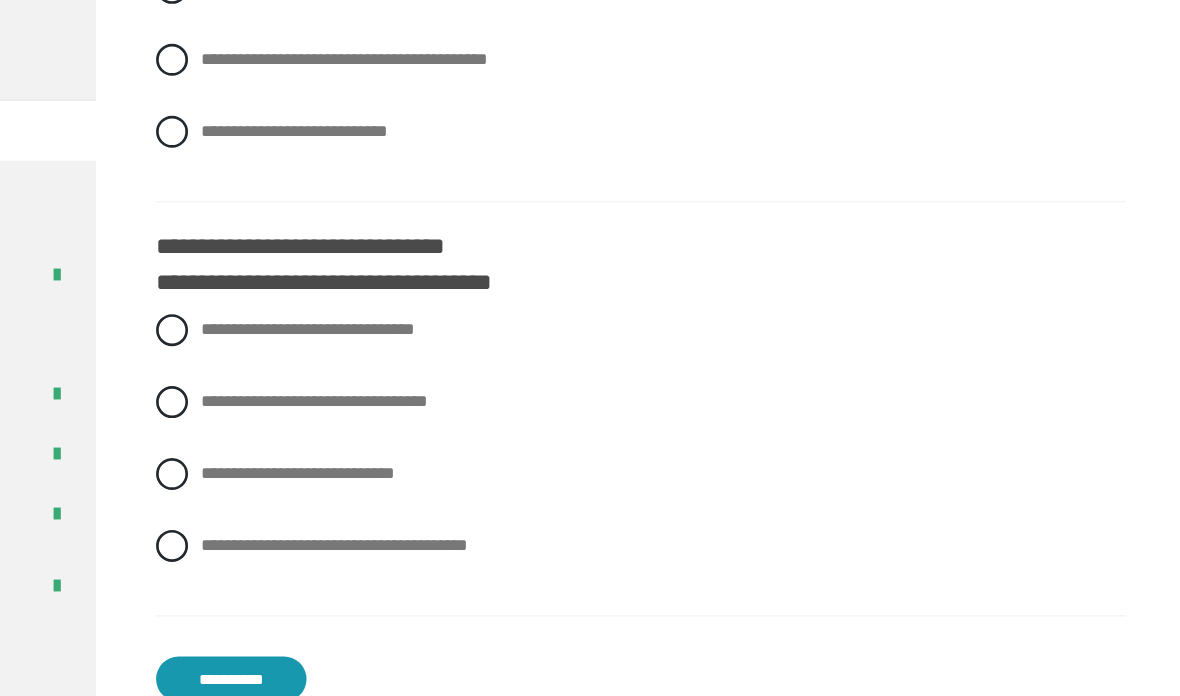 scroll, scrollTop: 3746, scrollLeft: 0, axis: vertical 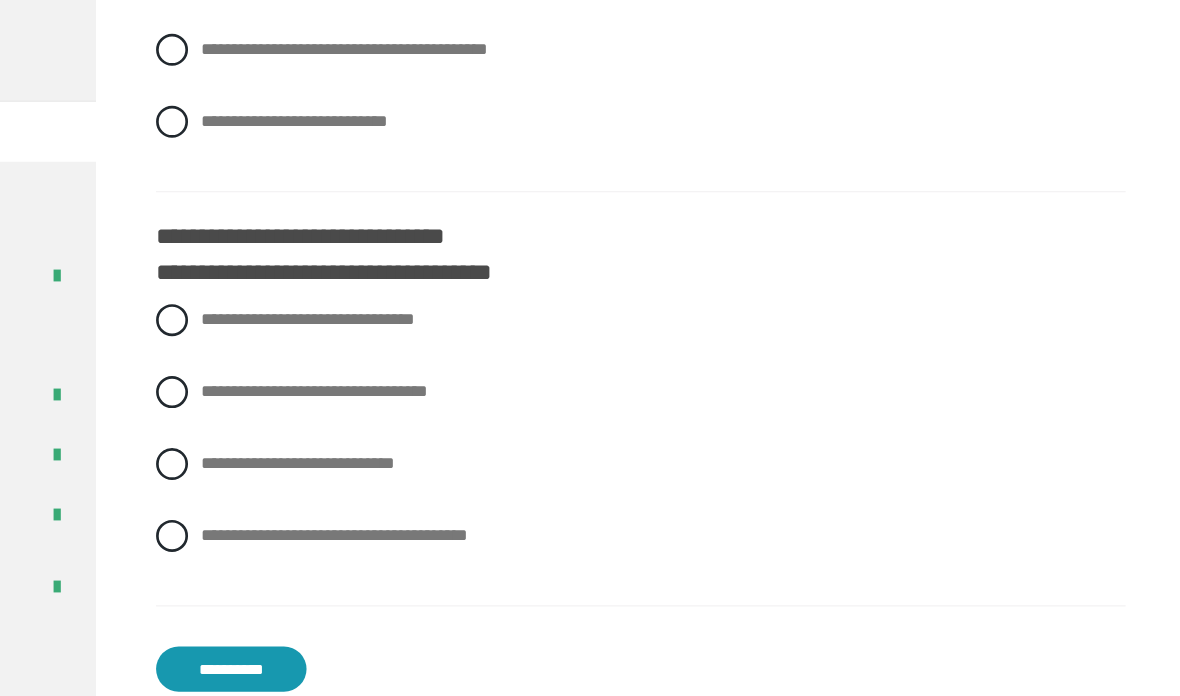 click at bounding box center [410, 407] 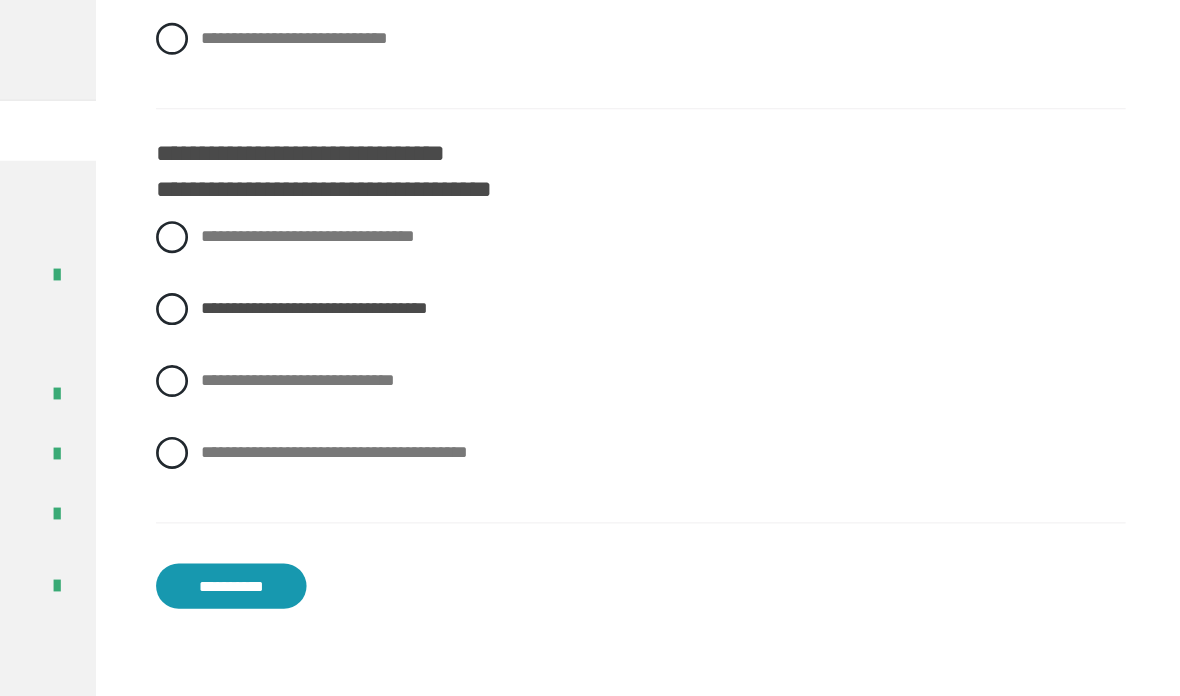 scroll, scrollTop: 3874, scrollLeft: 0, axis: vertical 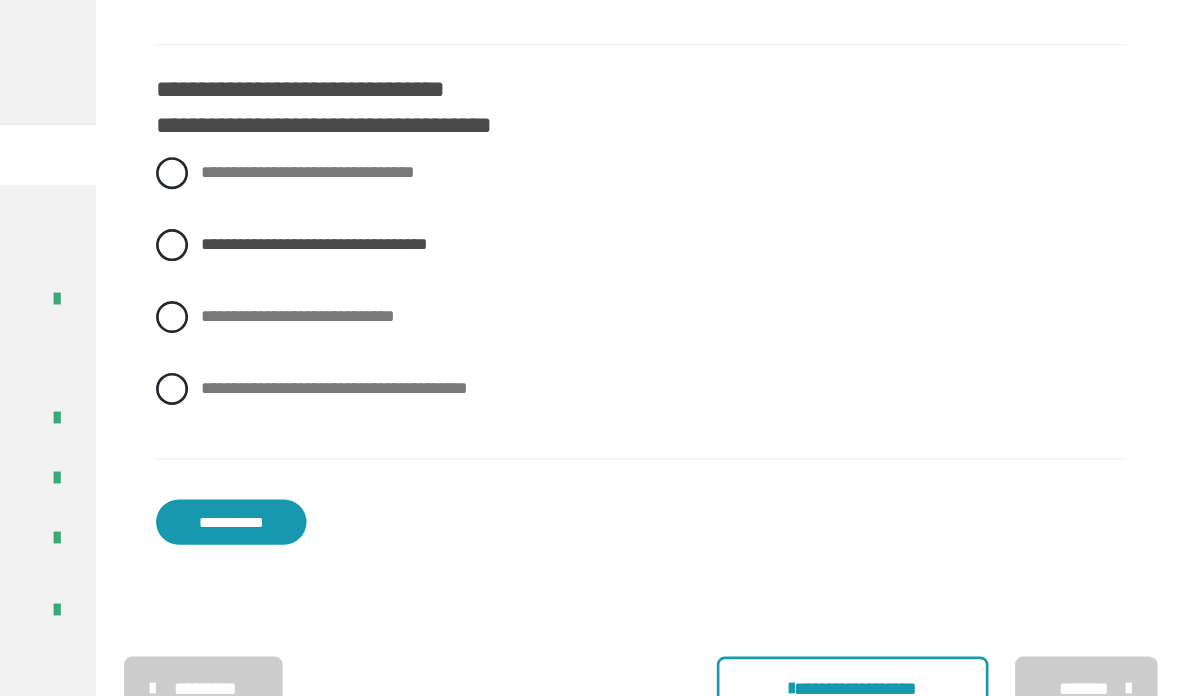 click on "**********" at bounding box center [454, 487] 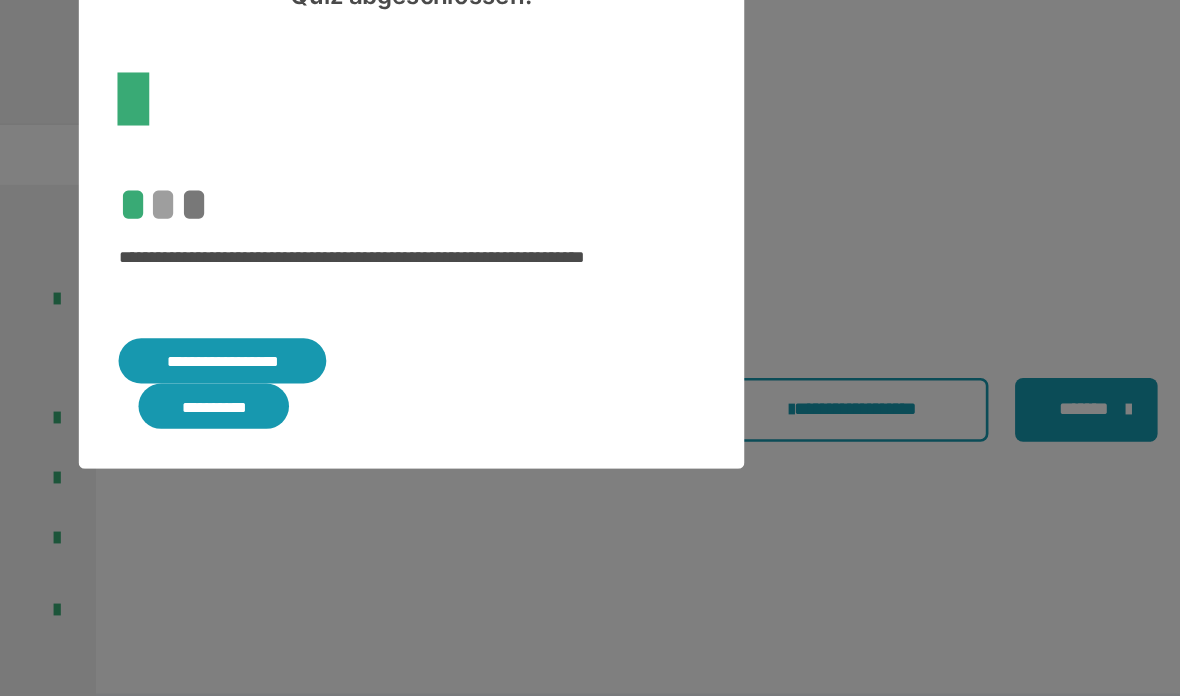 scroll, scrollTop: 588, scrollLeft: 0, axis: vertical 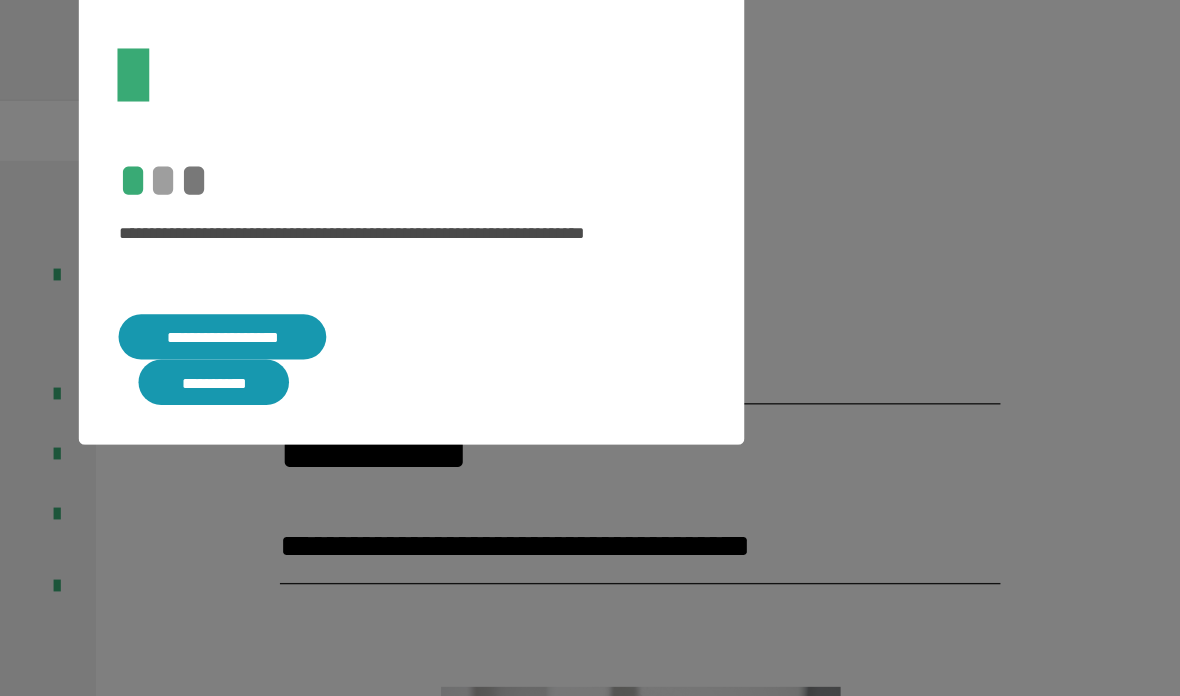 click on "**********" at bounding box center (448, 366) 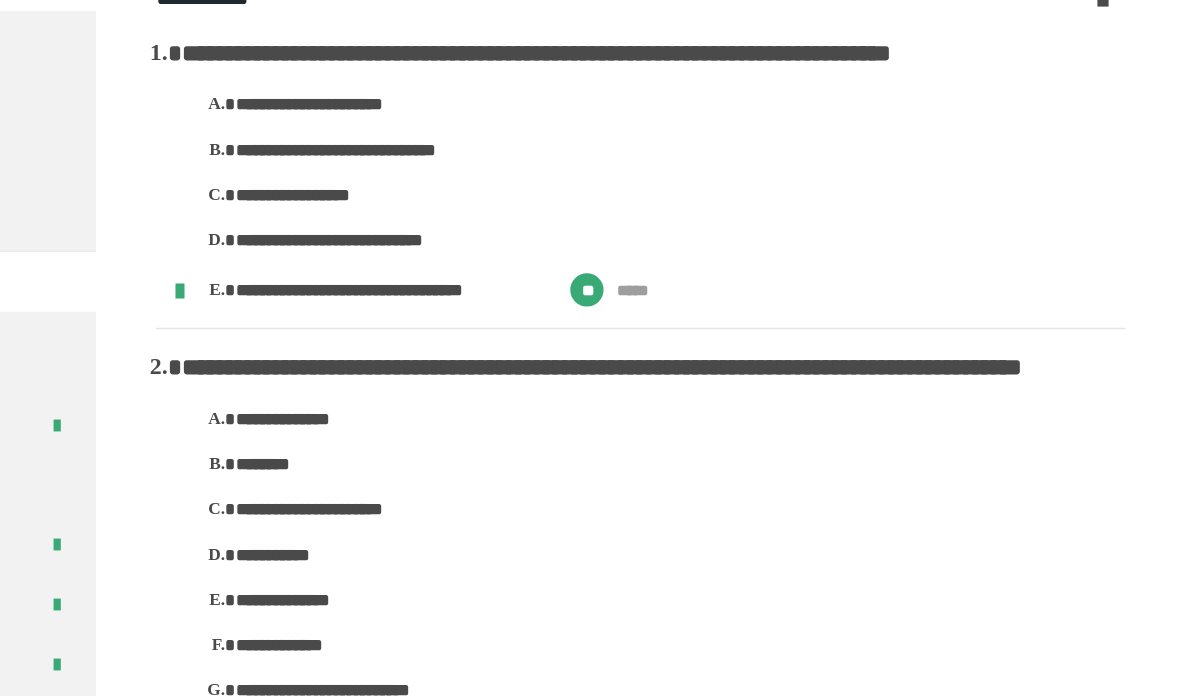 scroll, scrollTop: 181, scrollLeft: 0, axis: vertical 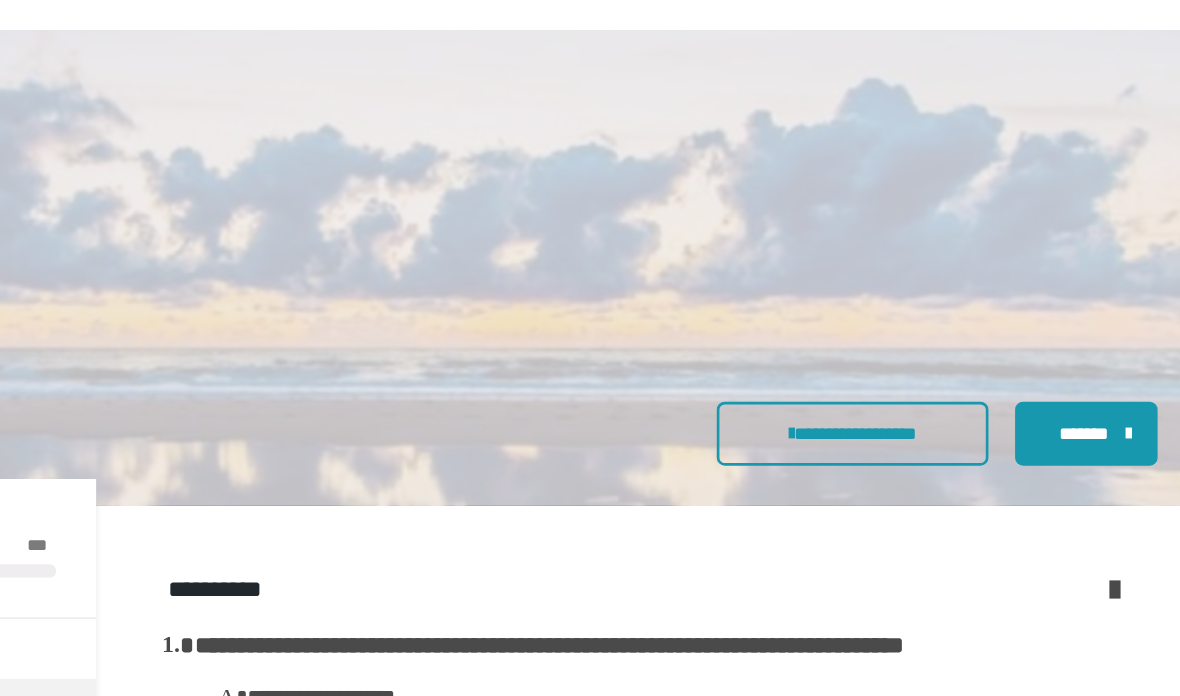 click at bounding box center (1117, 446) 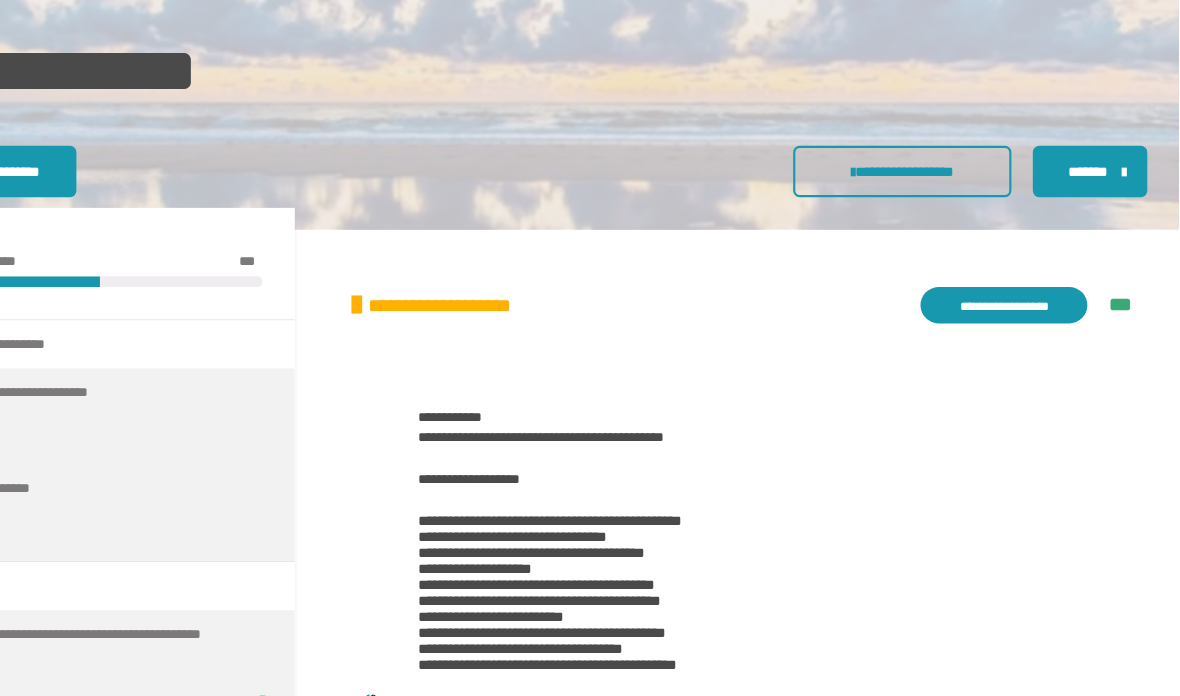 scroll, scrollTop: 229, scrollLeft: 0, axis: vertical 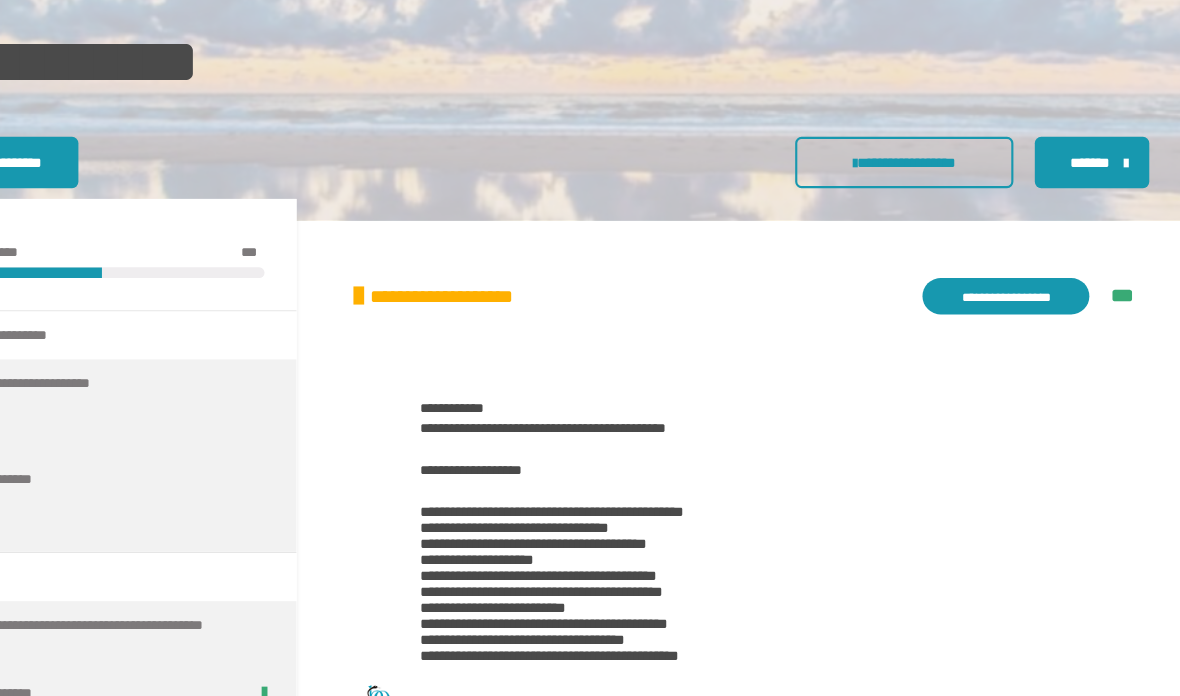 click on "**********" at bounding box center [1016, 290] 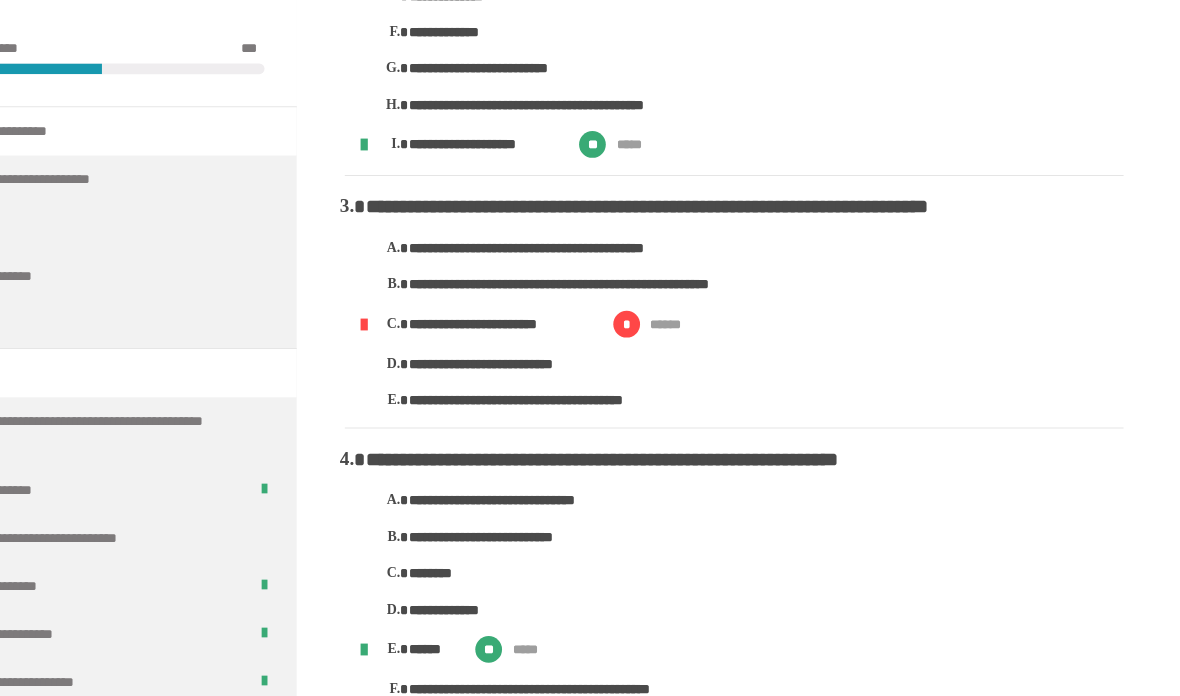 scroll, scrollTop: 945, scrollLeft: 0, axis: vertical 